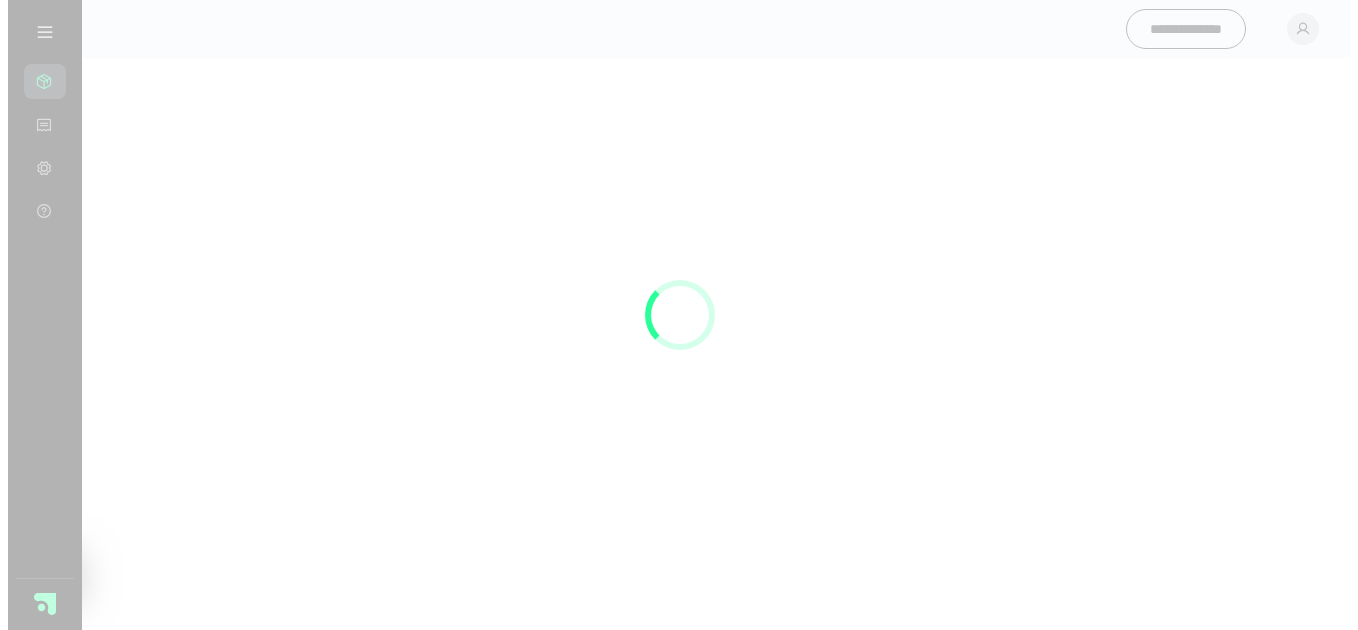 scroll, scrollTop: 0, scrollLeft: 0, axis: both 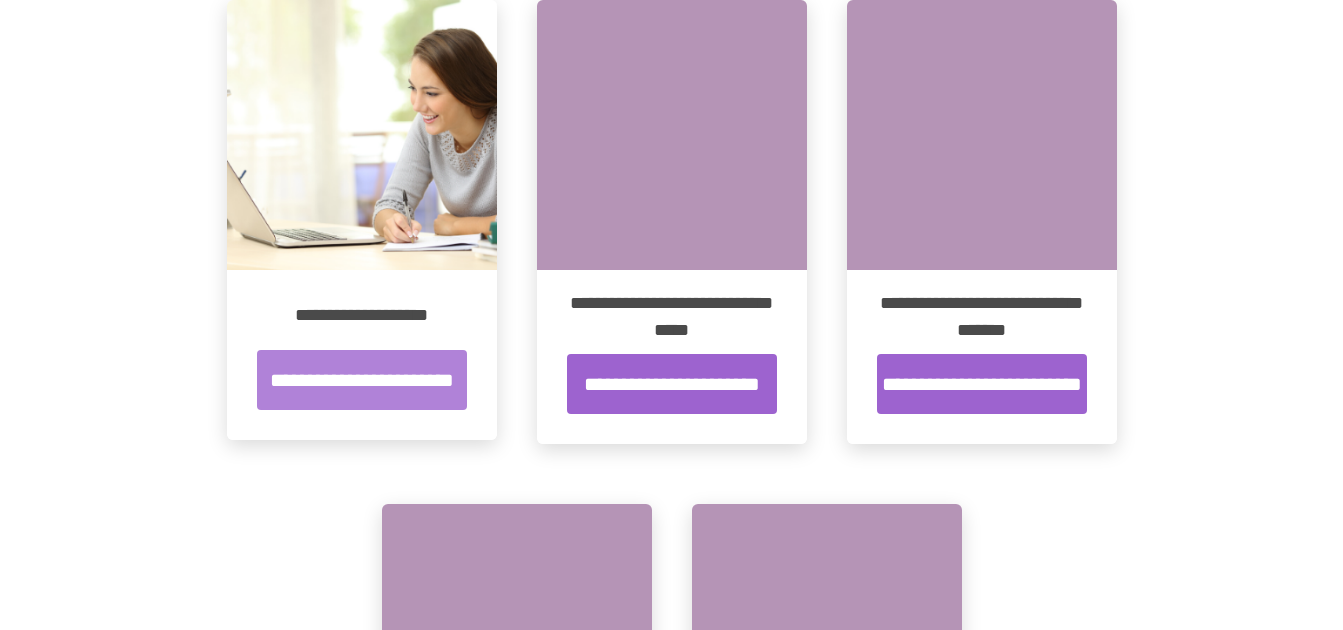 click on "**********" at bounding box center [362, 380] 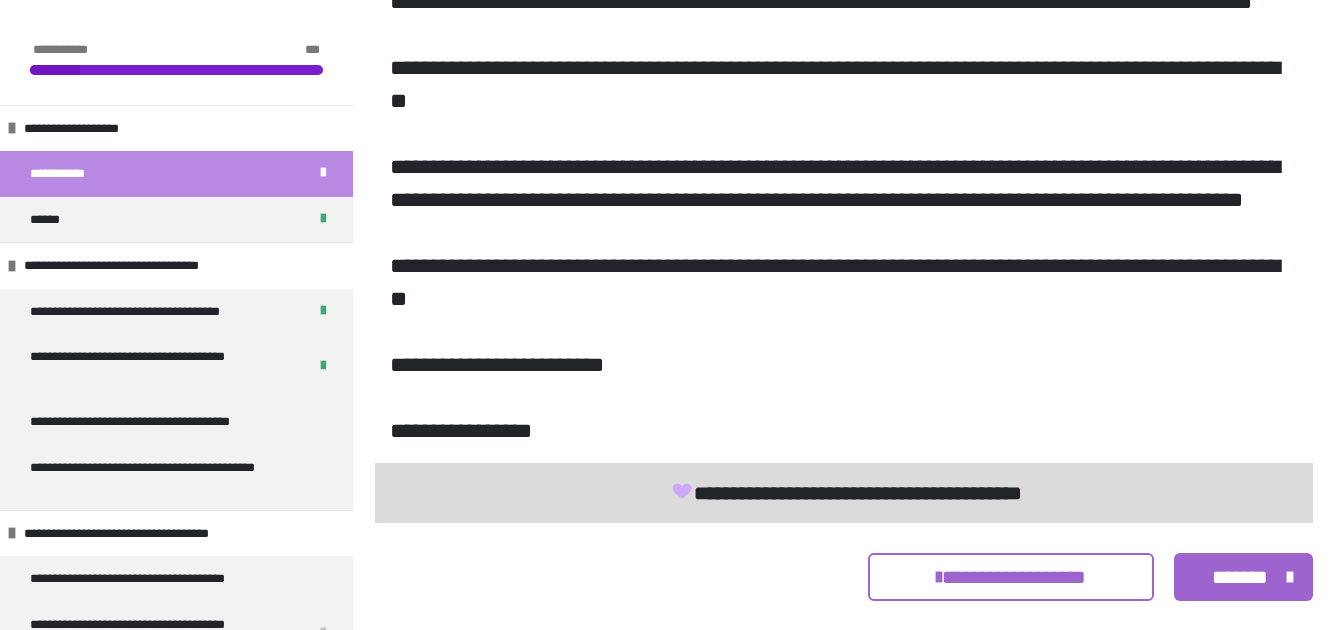 scroll, scrollTop: 2437, scrollLeft: 0, axis: vertical 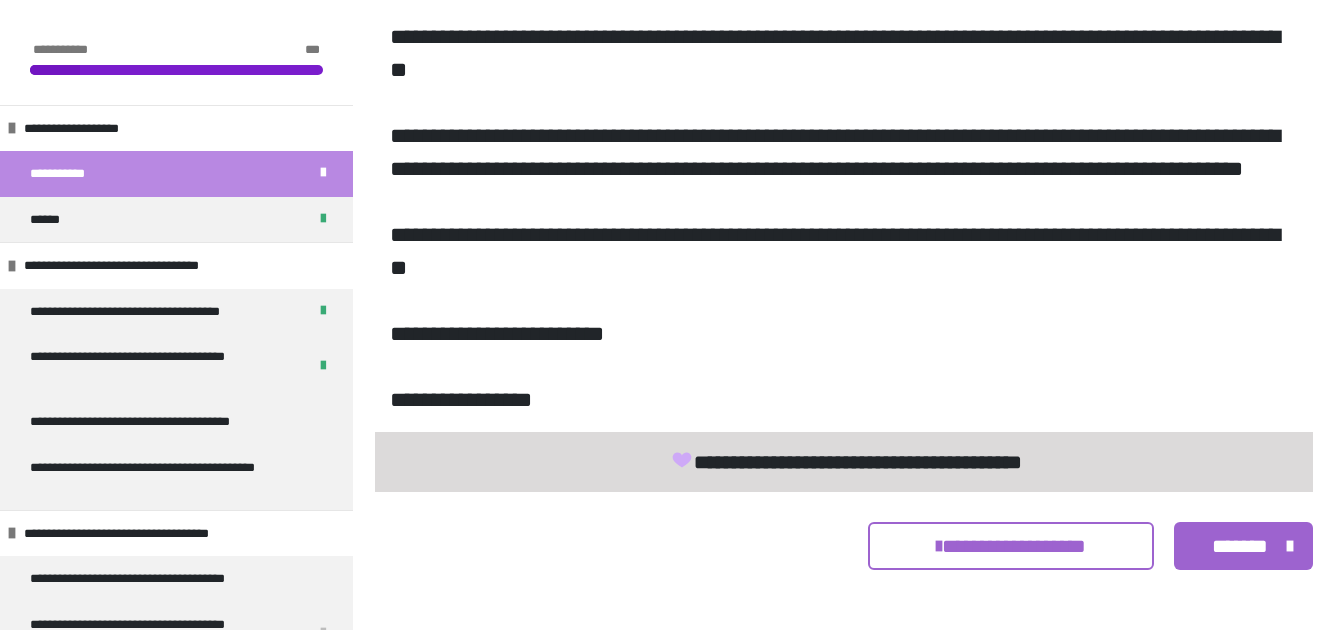 click on "*******" at bounding box center (1240, 546) 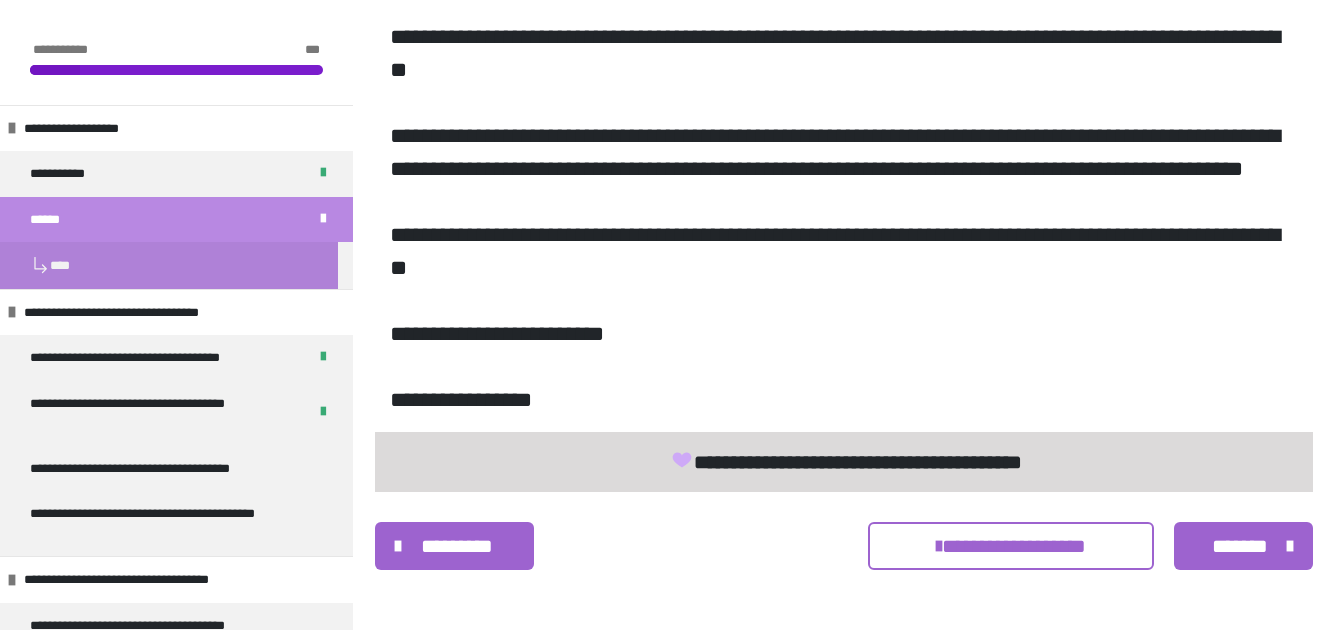 scroll, scrollTop: 1872, scrollLeft: 0, axis: vertical 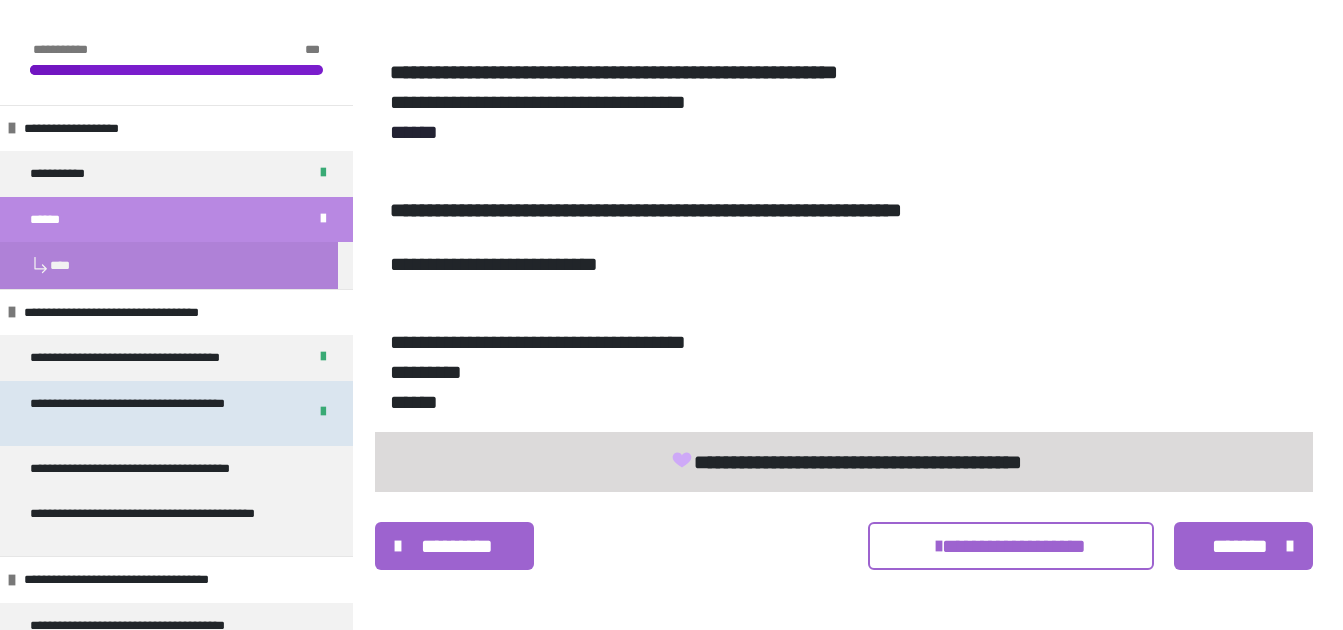 click on "**********" at bounding box center (153, 413) 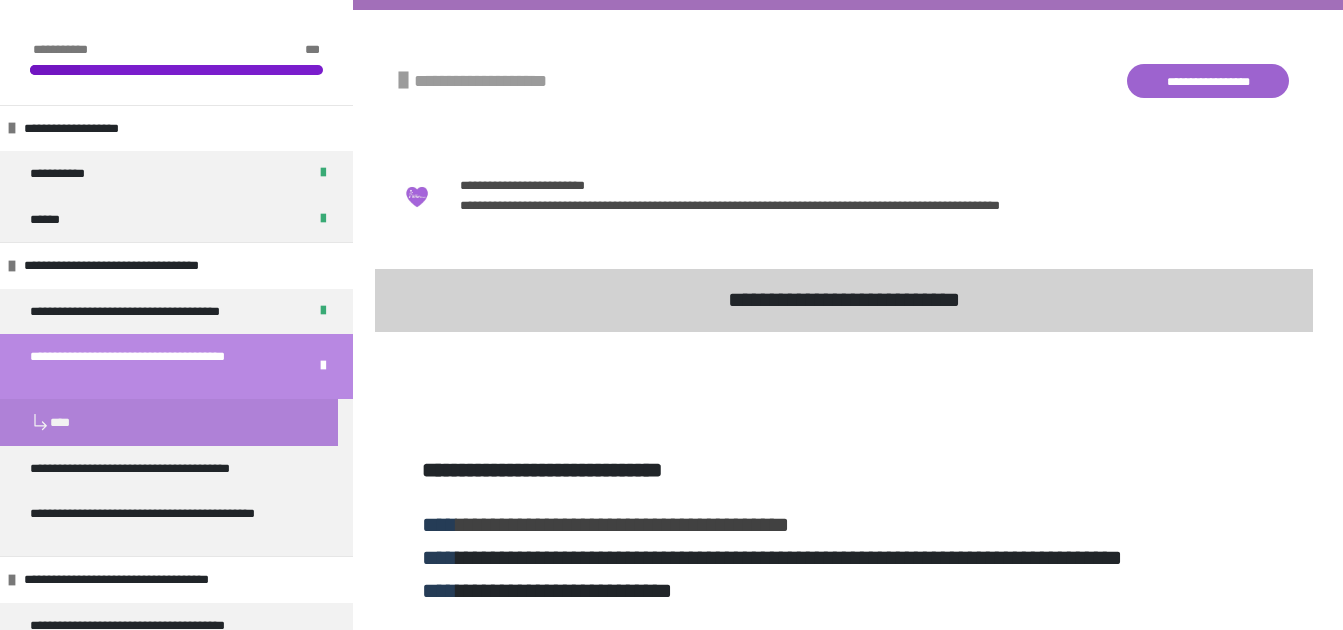 scroll, scrollTop: 286, scrollLeft: 0, axis: vertical 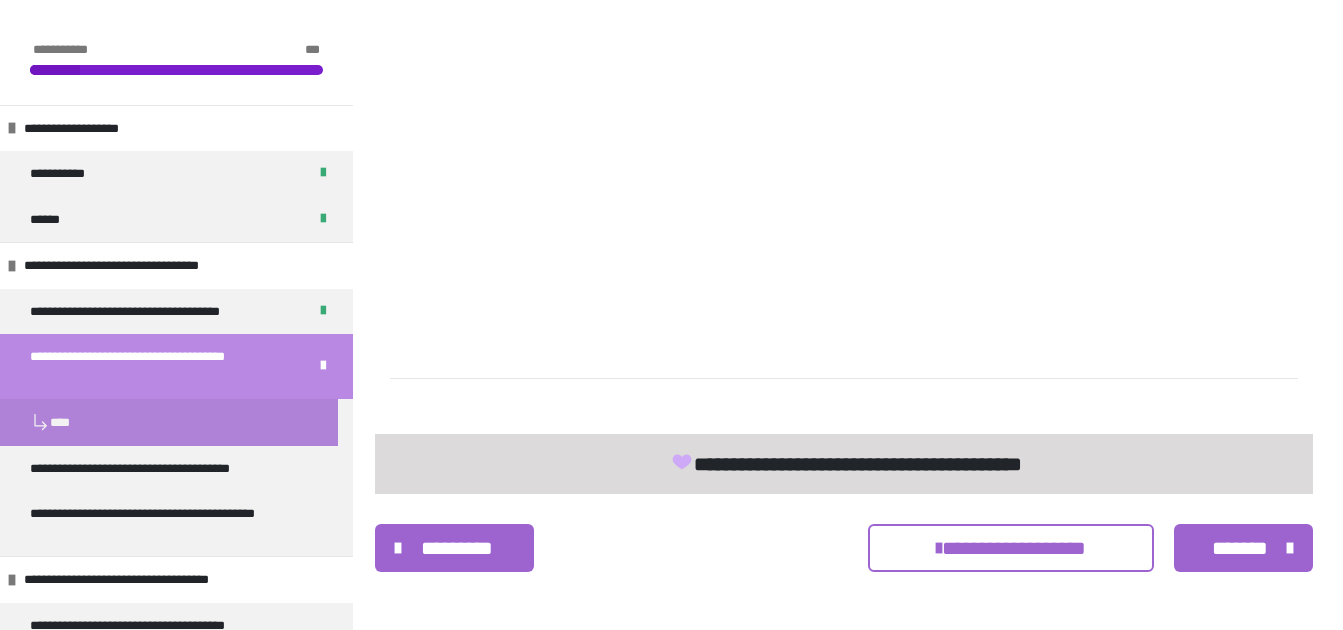 click on "*******" at bounding box center [1240, 548] 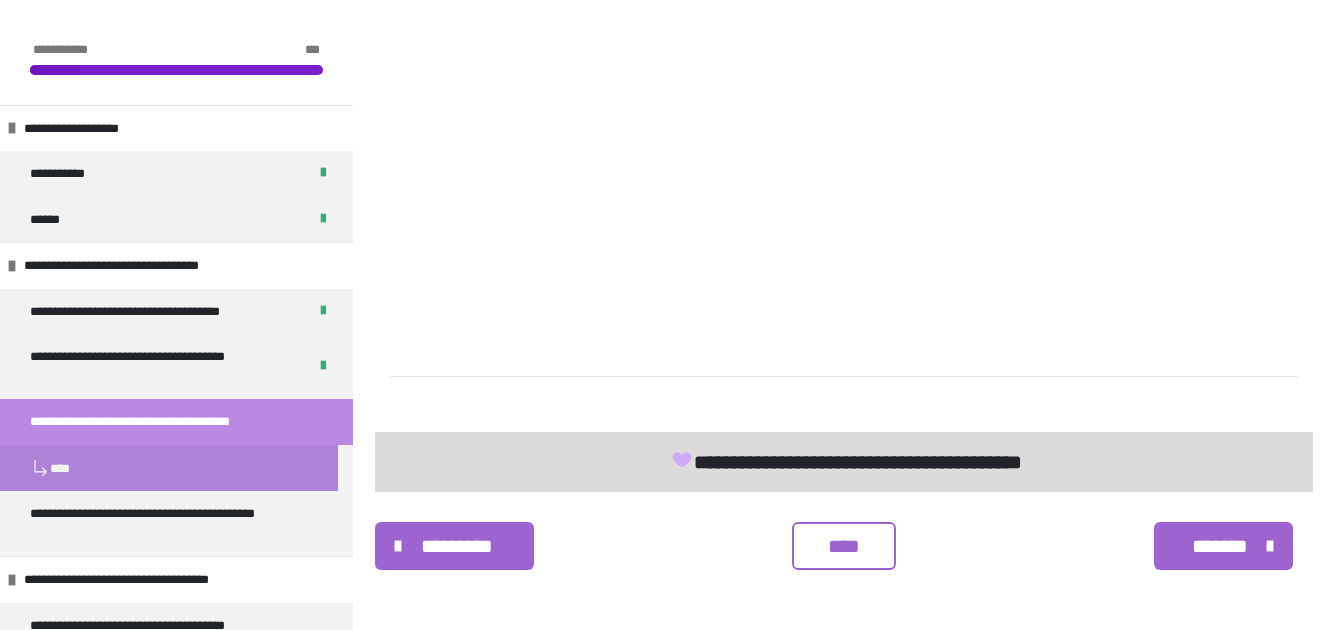 scroll, scrollTop: 1253, scrollLeft: 0, axis: vertical 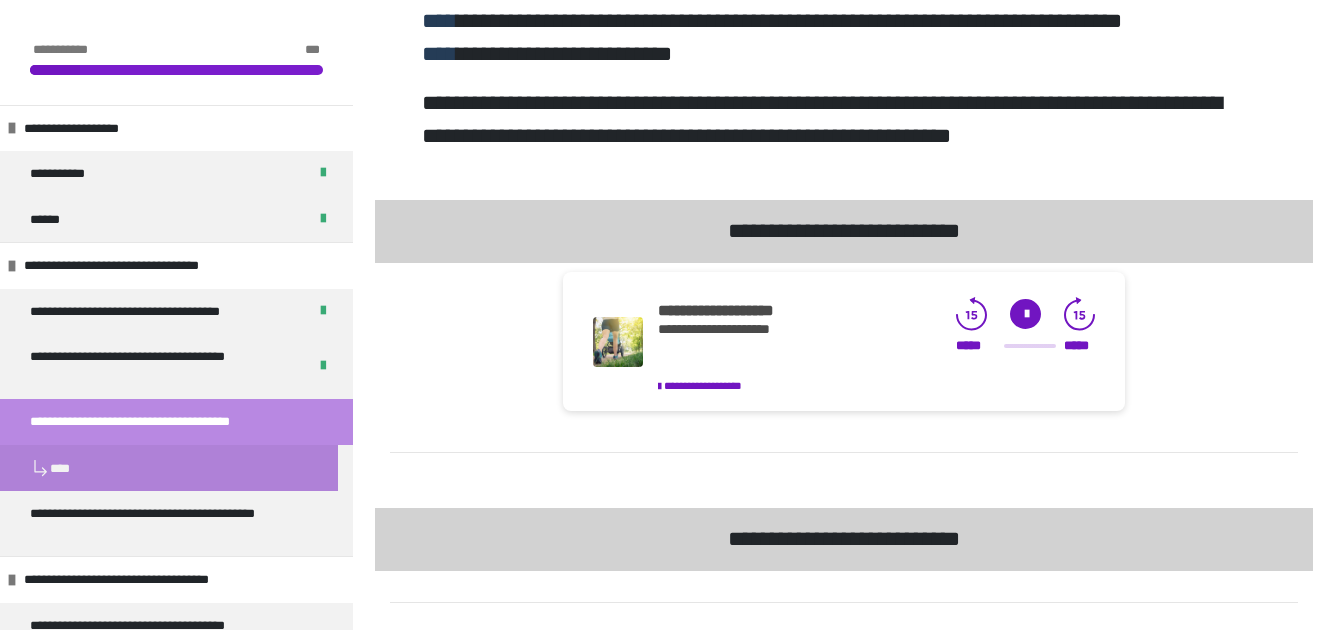 click at bounding box center (1025, 314) 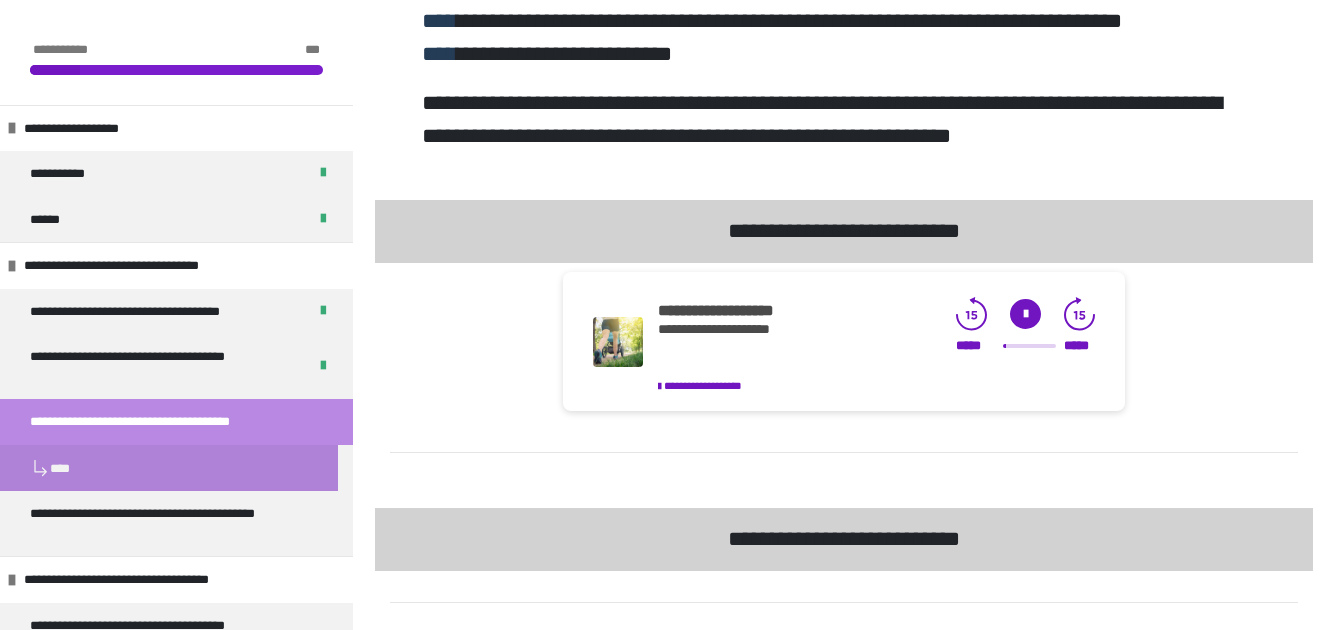click on "**********" at bounding box center (844, 342) 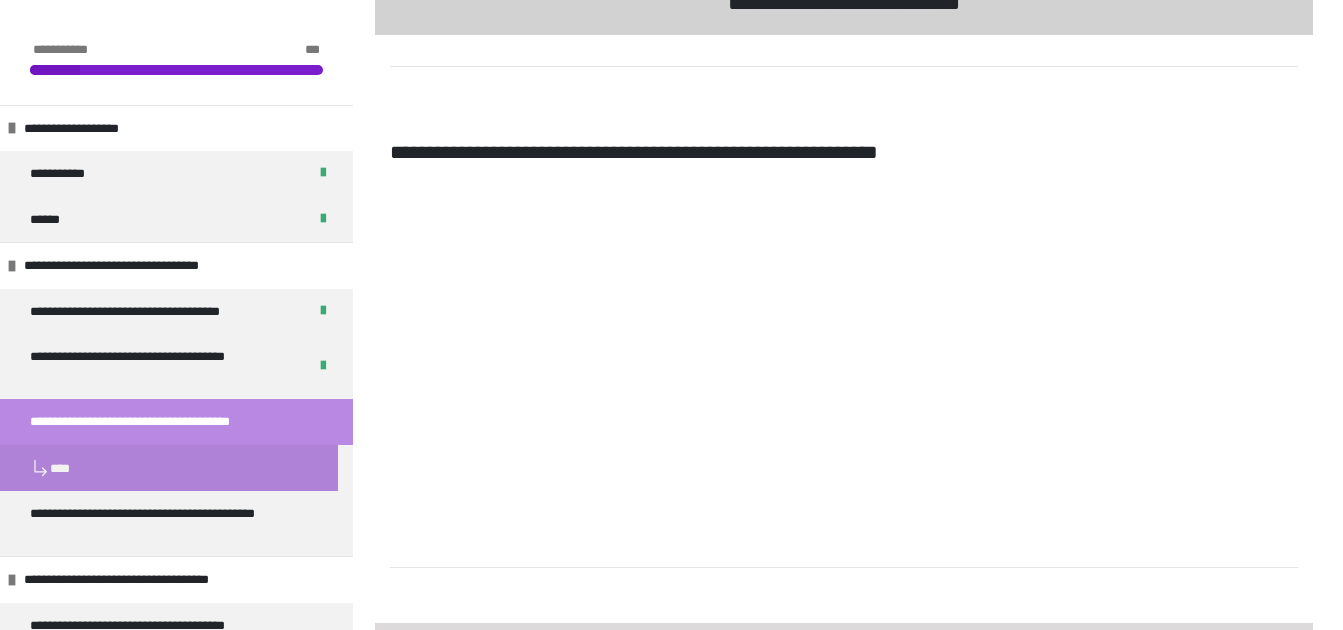 scroll, scrollTop: 1015, scrollLeft: 0, axis: vertical 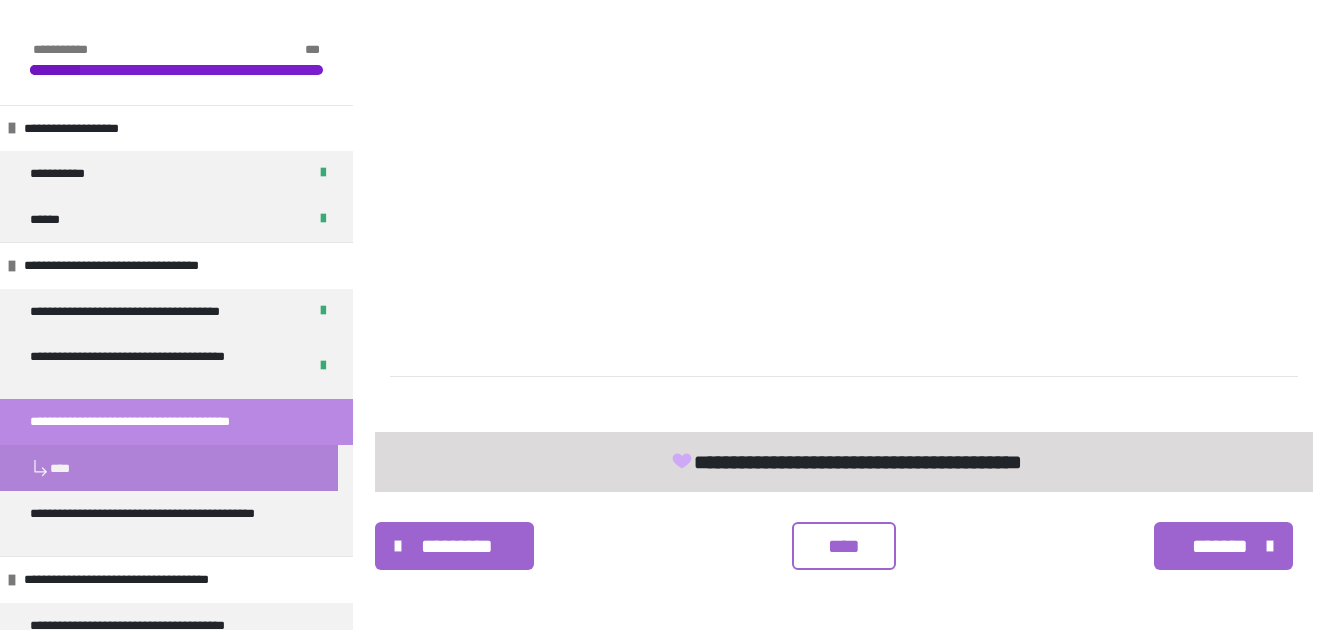 click on "****" at bounding box center [844, 546] 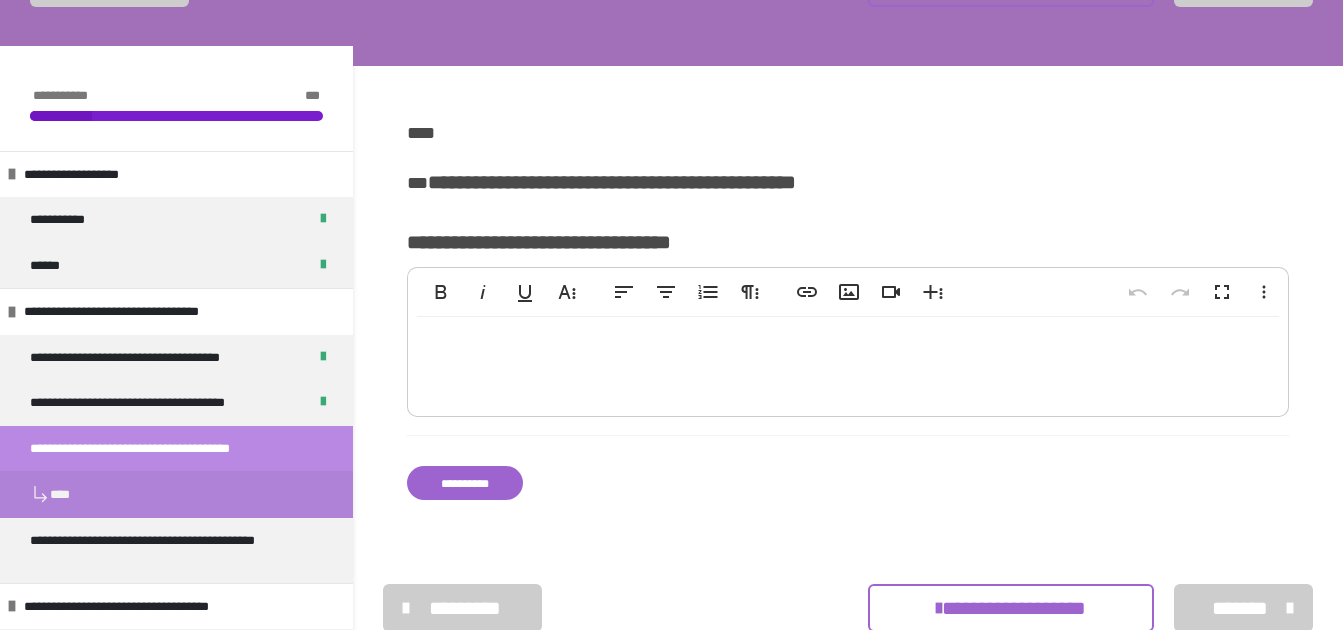 scroll, scrollTop: 295, scrollLeft: 0, axis: vertical 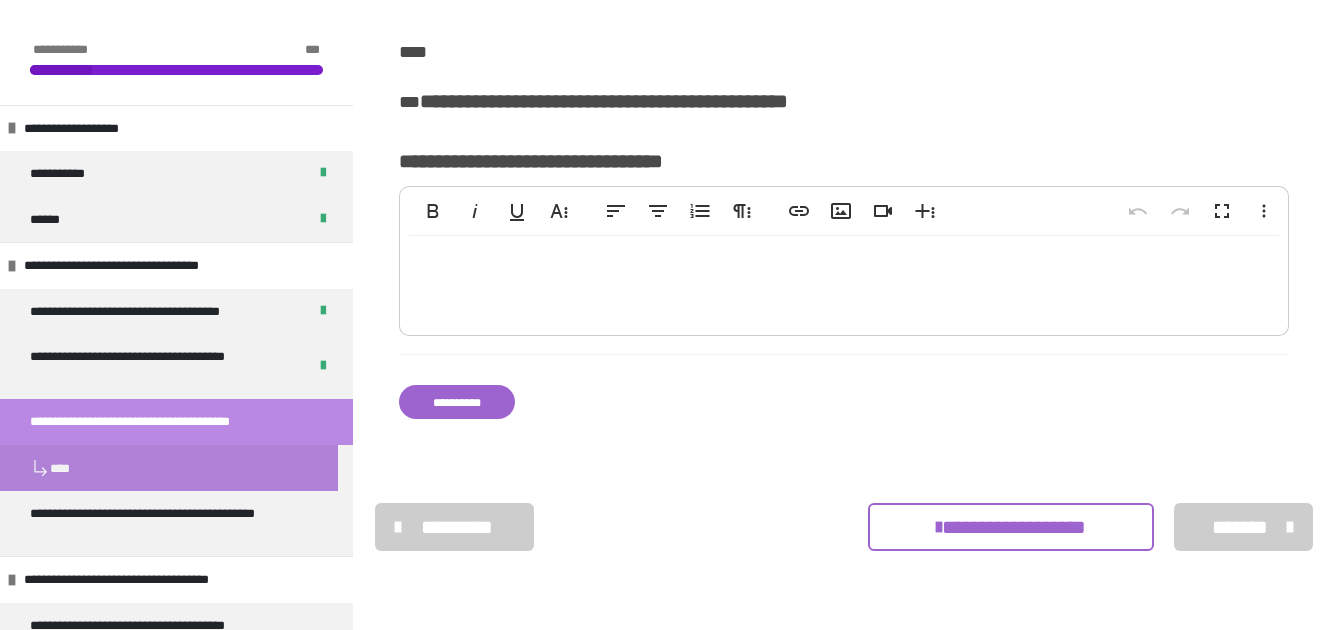 click at bounding box center [844, 281] 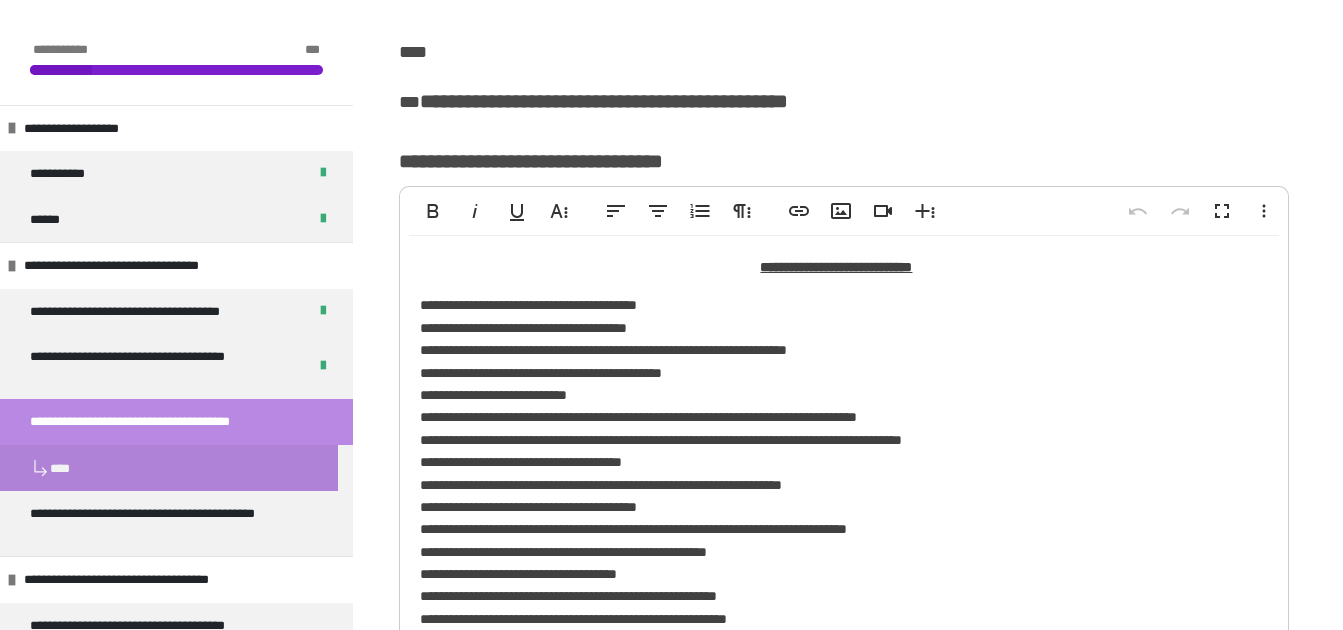 scroll, scrollTop: 443, scrollLeft: 0, axis: vertical 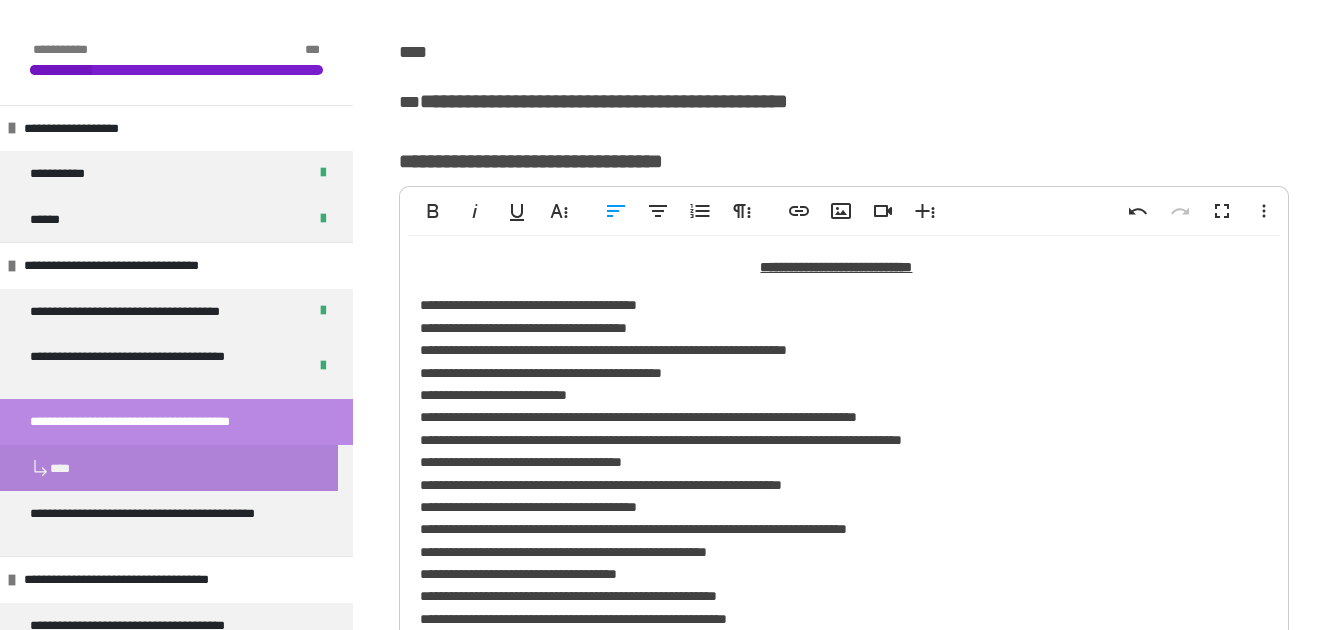 click on "**********" at bounding box center (836, 667) 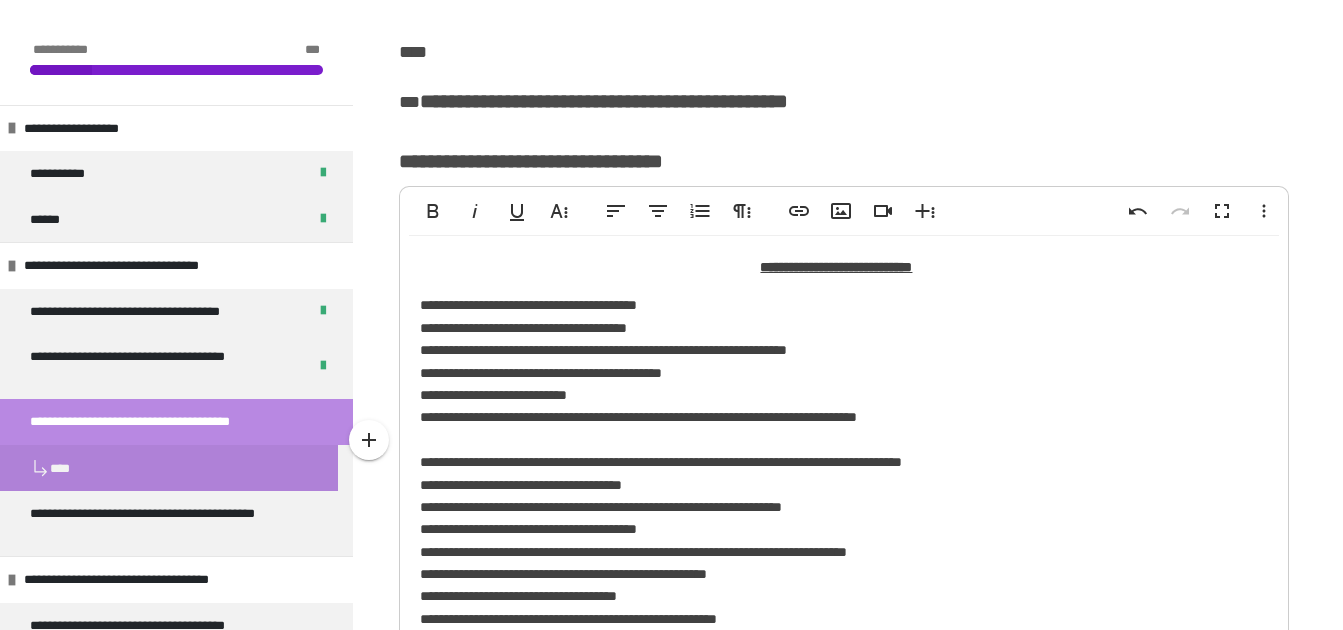 click on "**********" at bounding box center [836, 678] 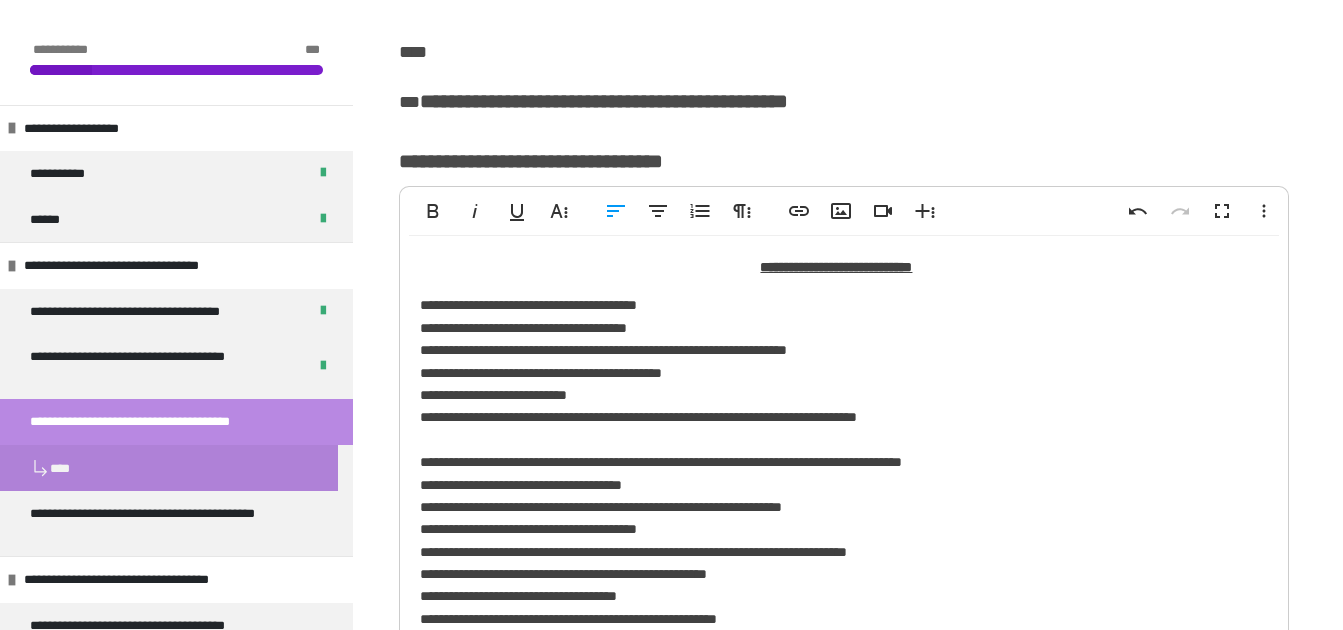click on "**********" at bounding box center [836, 678] 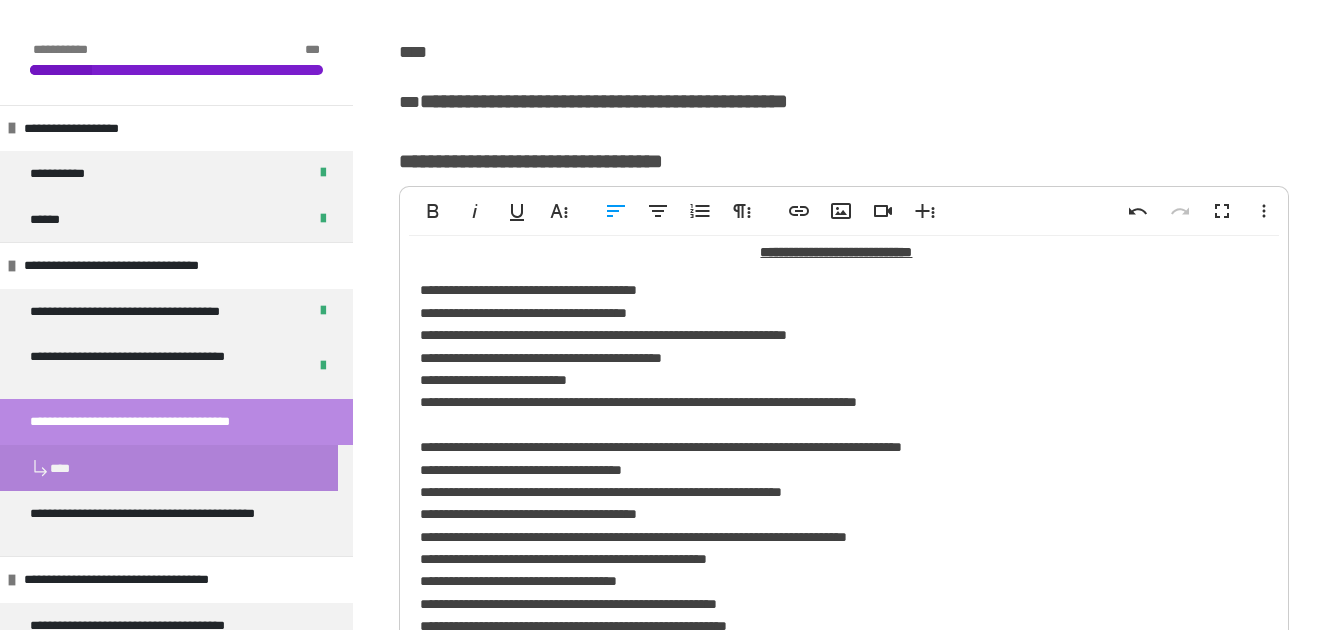 scroll, scrollTop: 300, scrollLeft: 0, axis: vertical 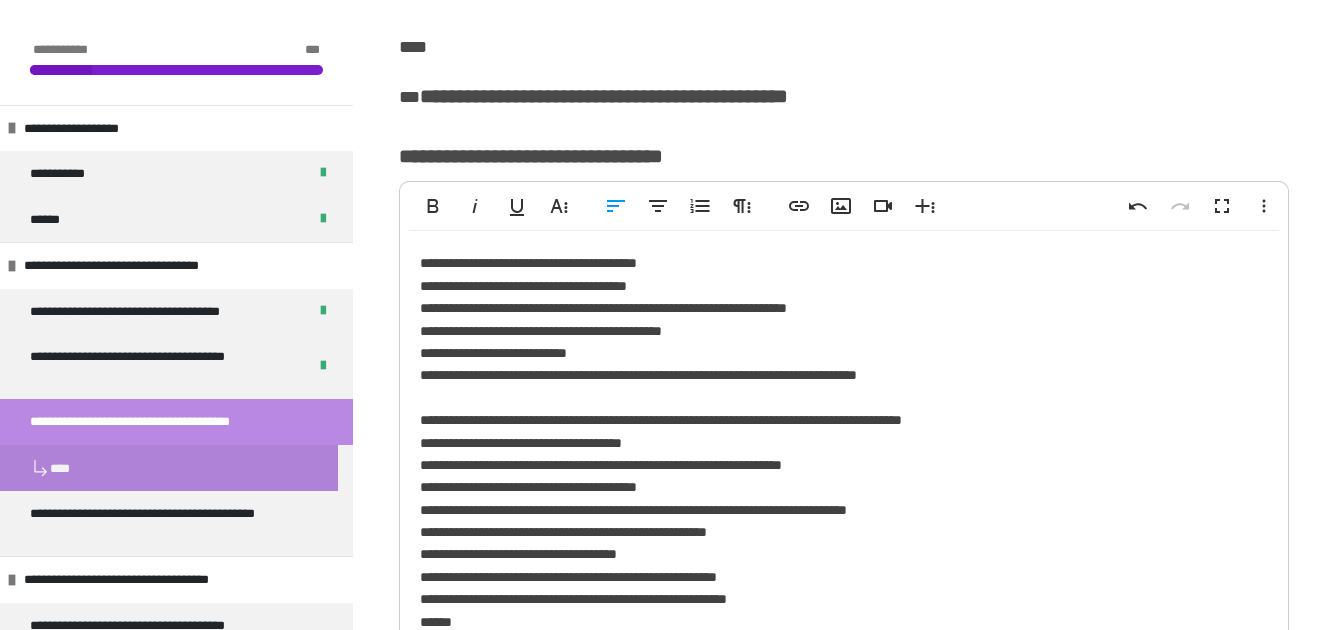 click on "**********" at bounding box center [836, 636] 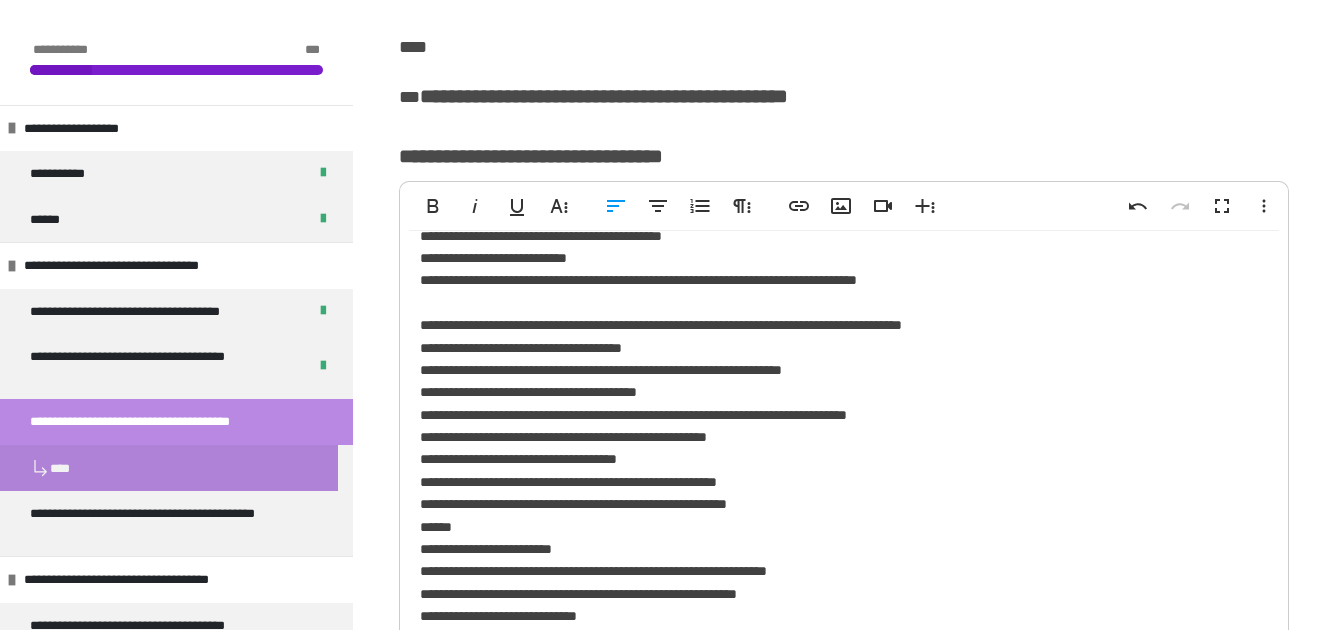 scroll, scrollTop: 149, scrollLeft: 0, axis: vertical 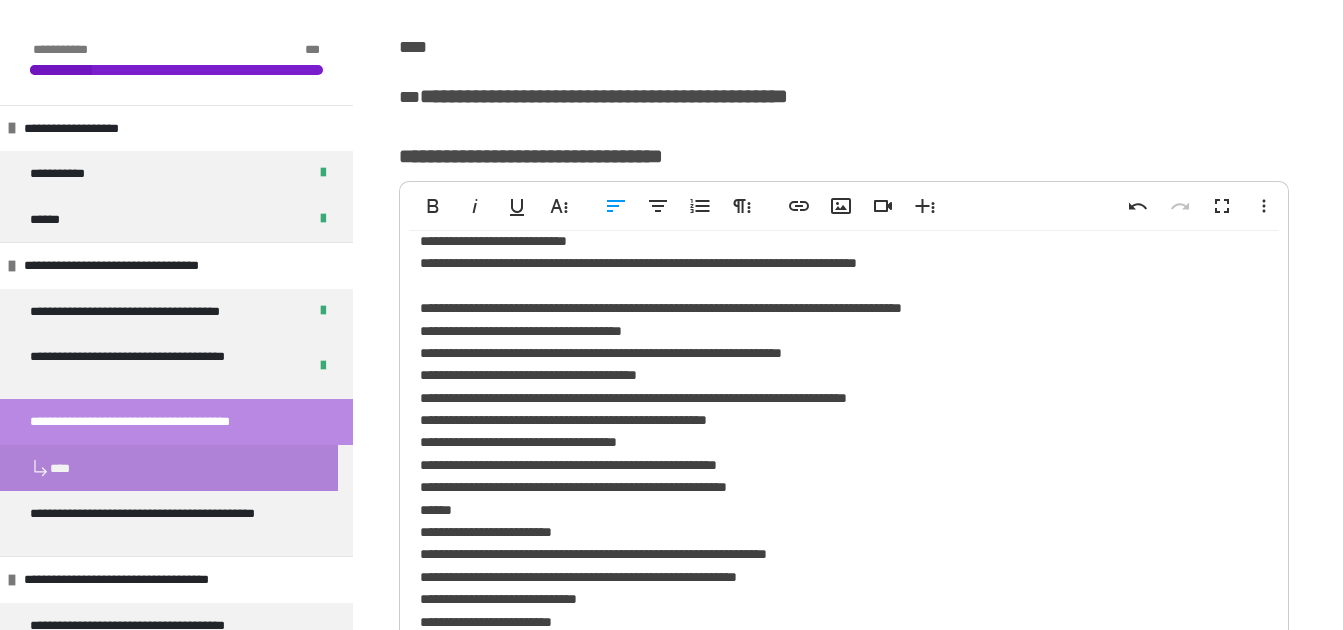 click on "**********" at bounding box center [836, 524] 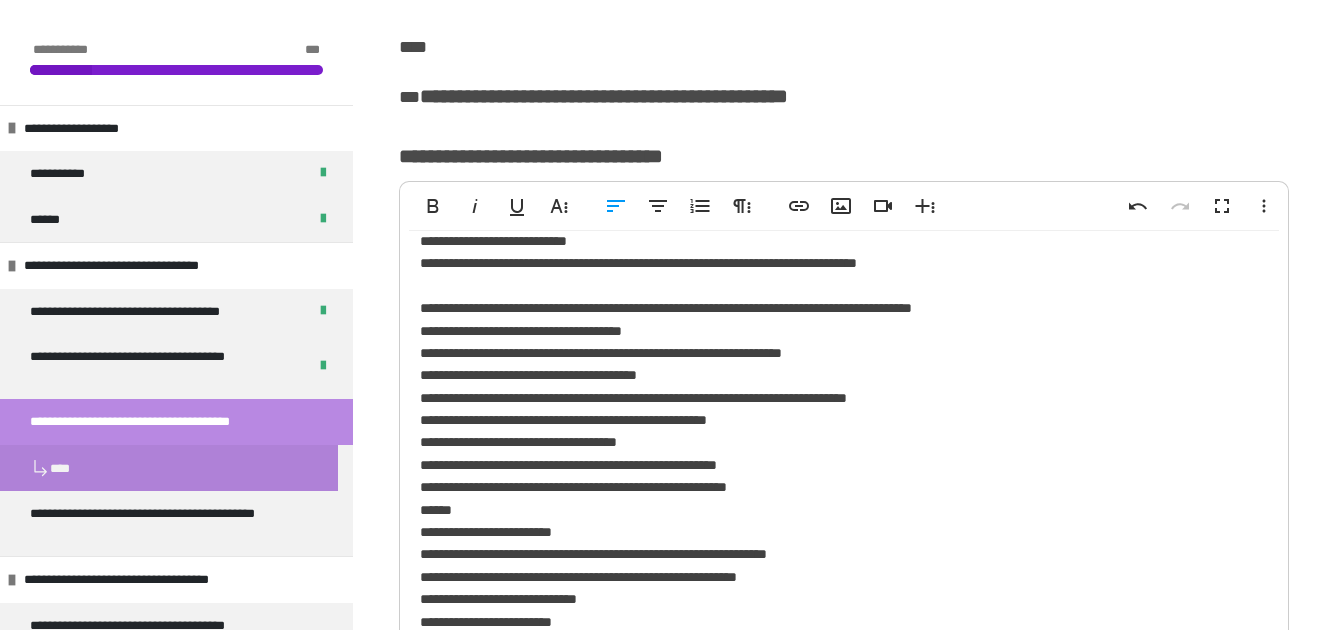 click on "**********" at bounding box center [836, 524] 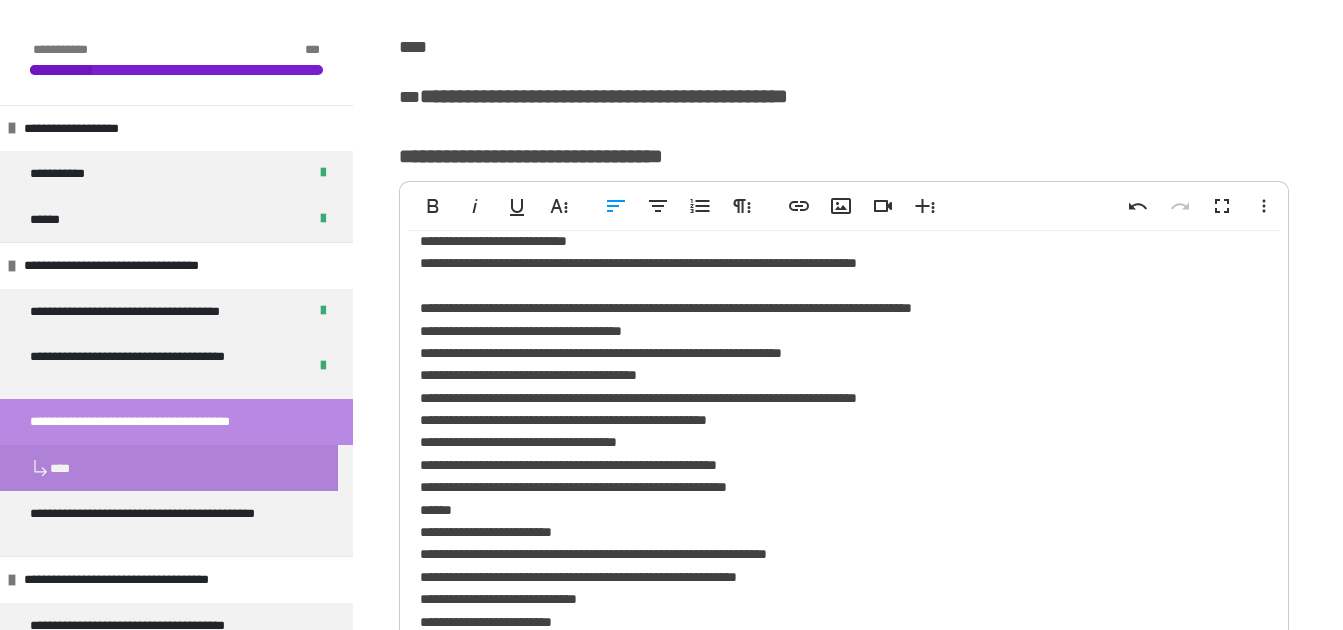 click on "**********" at bounding box center (836, 524) 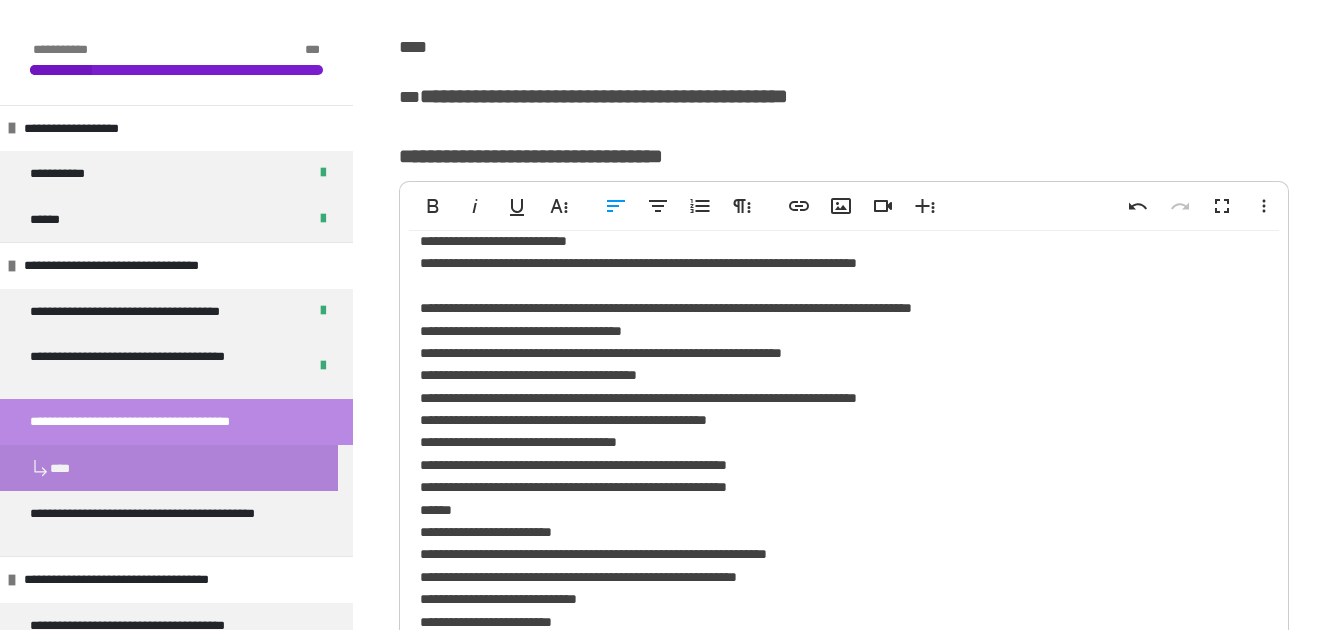 scroll, scrollTop: 0, scrollLeft: 0, axis: both 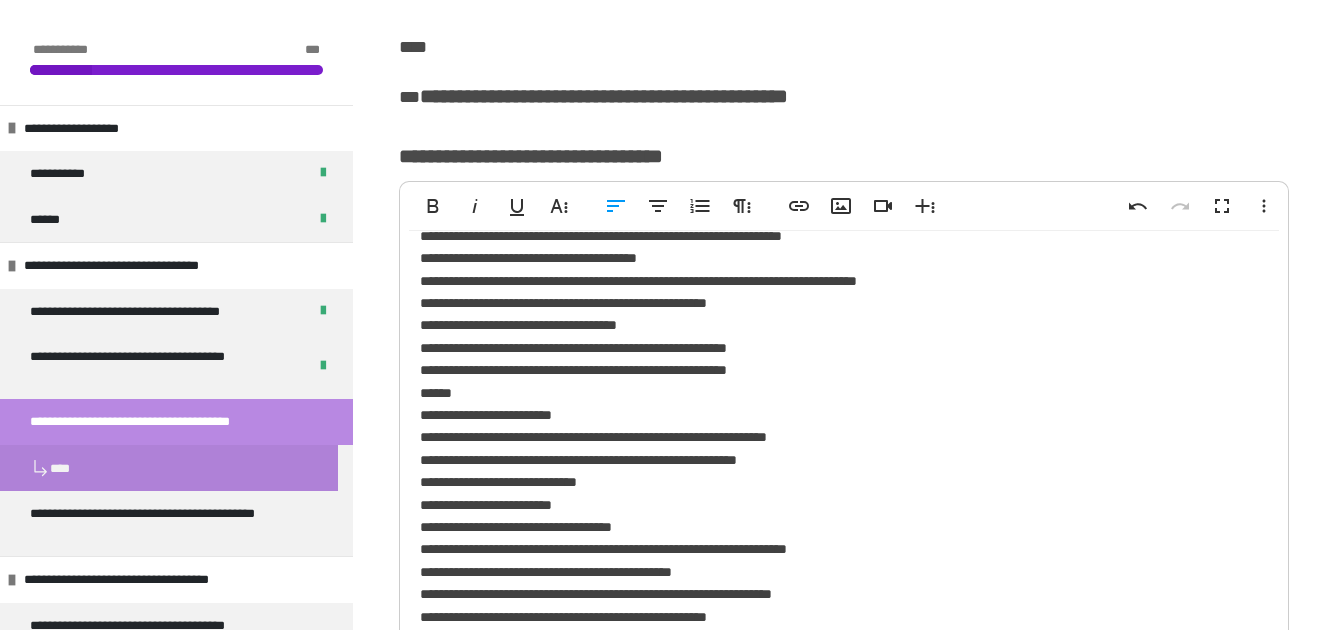 click on "**********" at bounding box center (836, 407) 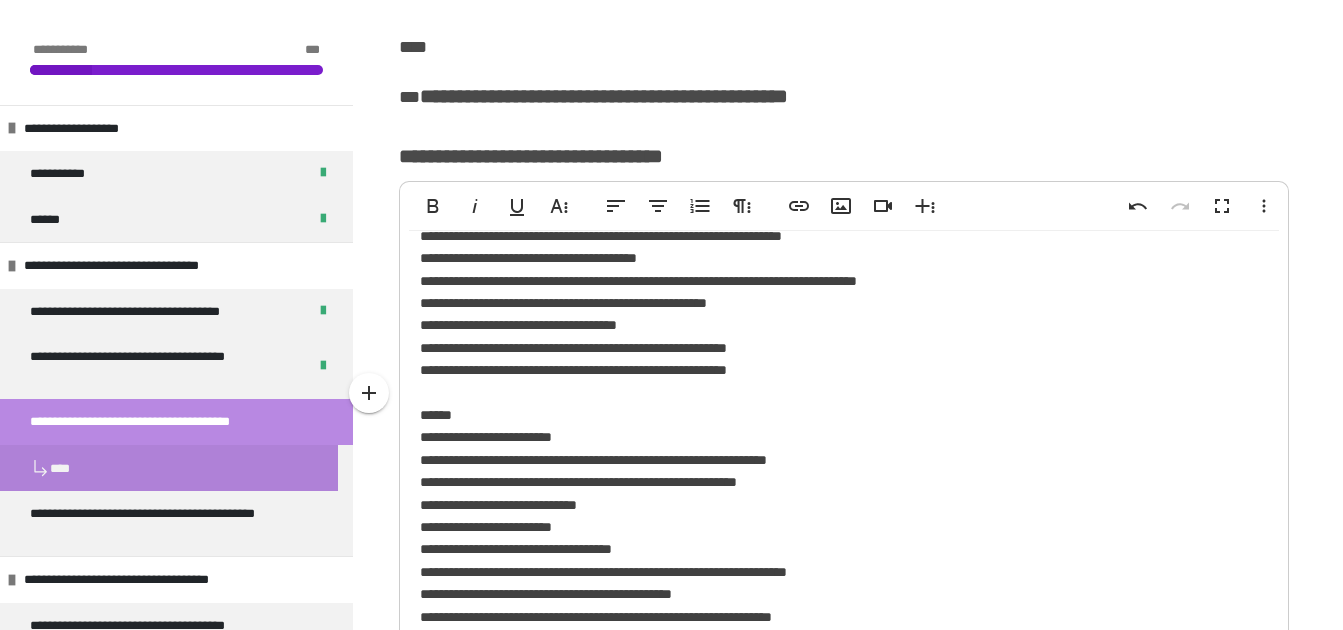 click on "**********" at bounding box center (836, 418) 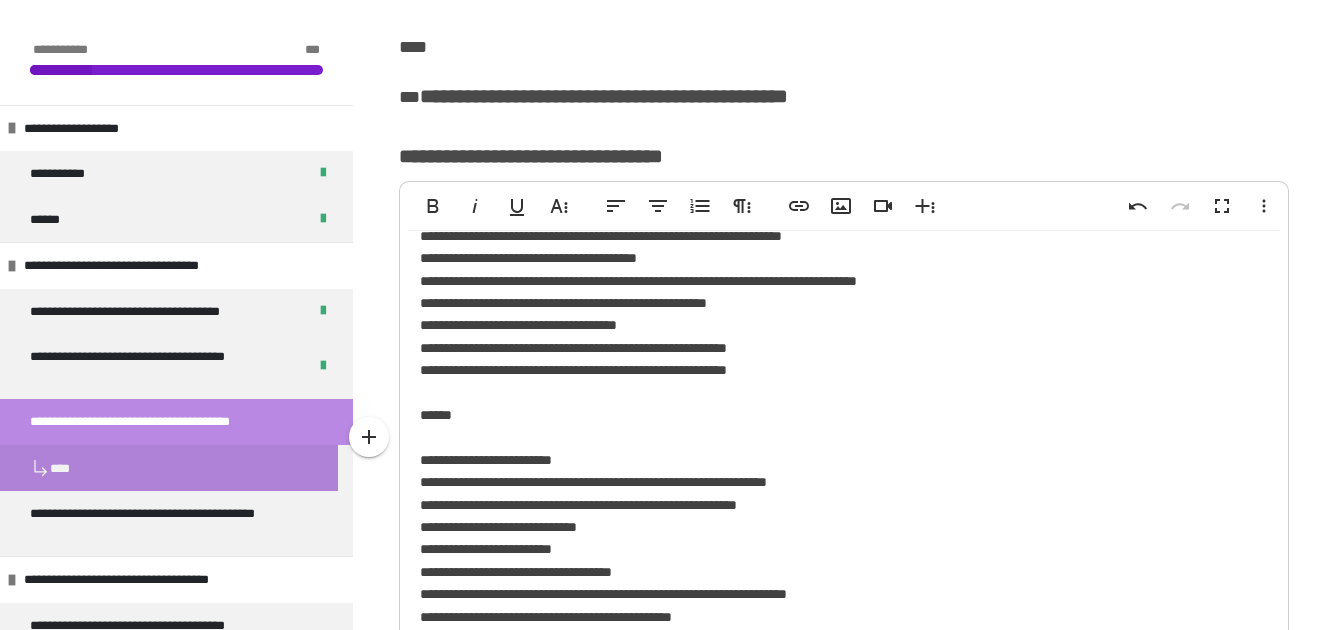 click on "**********" at bounding box center (836, 429) 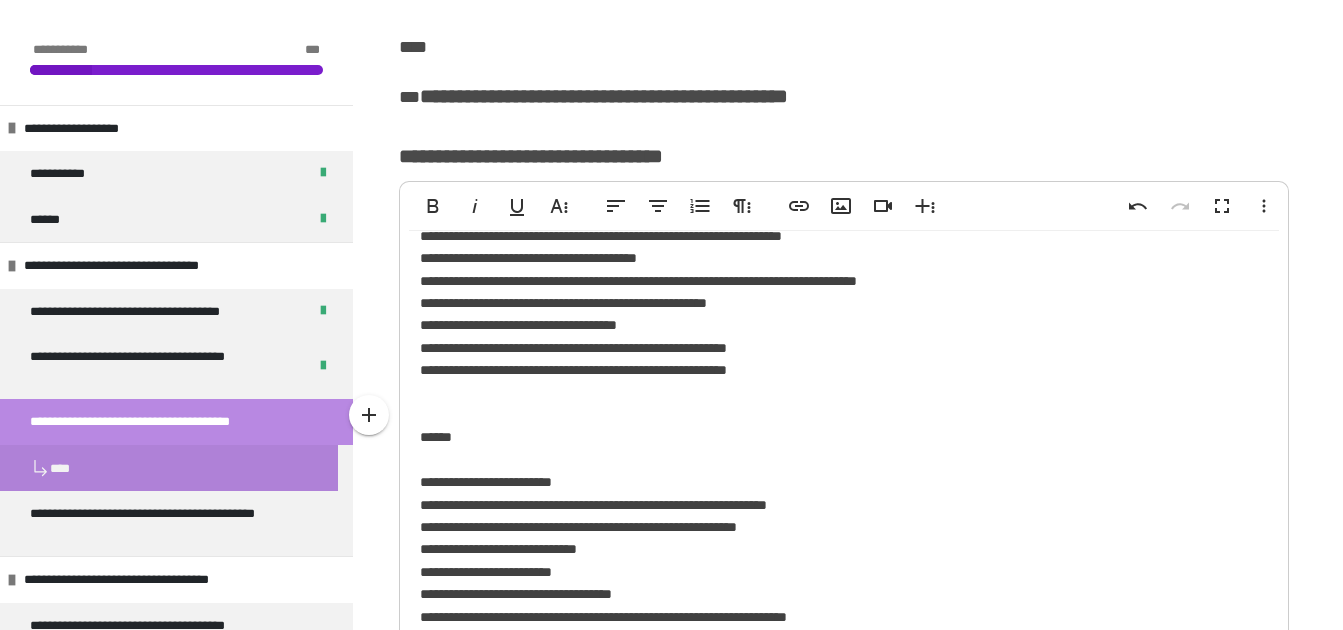 drag, startPoint x: 663, startPoint y: 503, endPoint x: 749, endPoint y: 307, distance: 214.03738 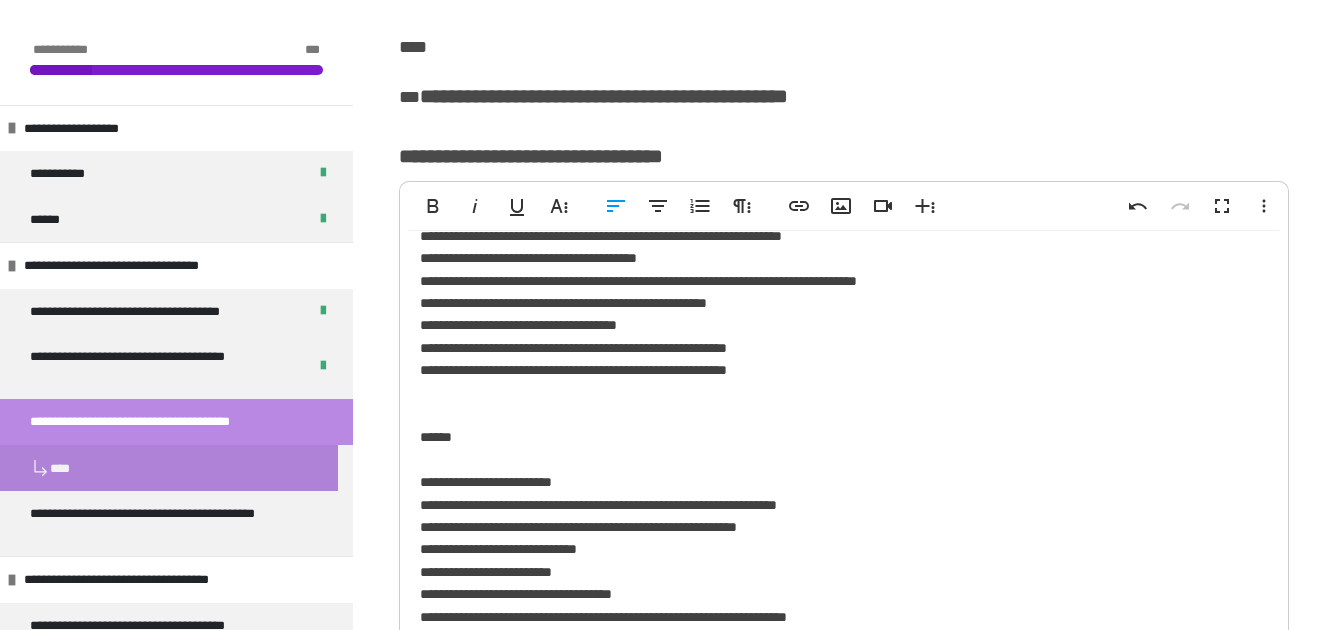 click on "**********" at bounding box center (836, 441) 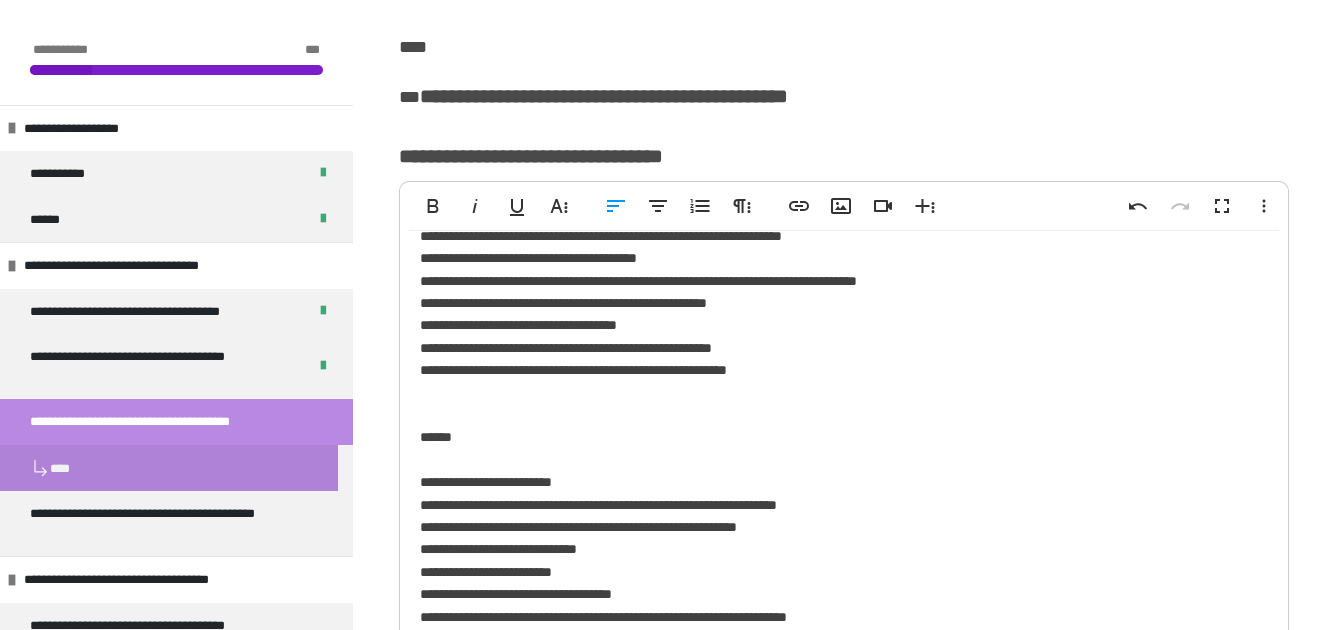 click on "**********" at bounding box center (836, 441) 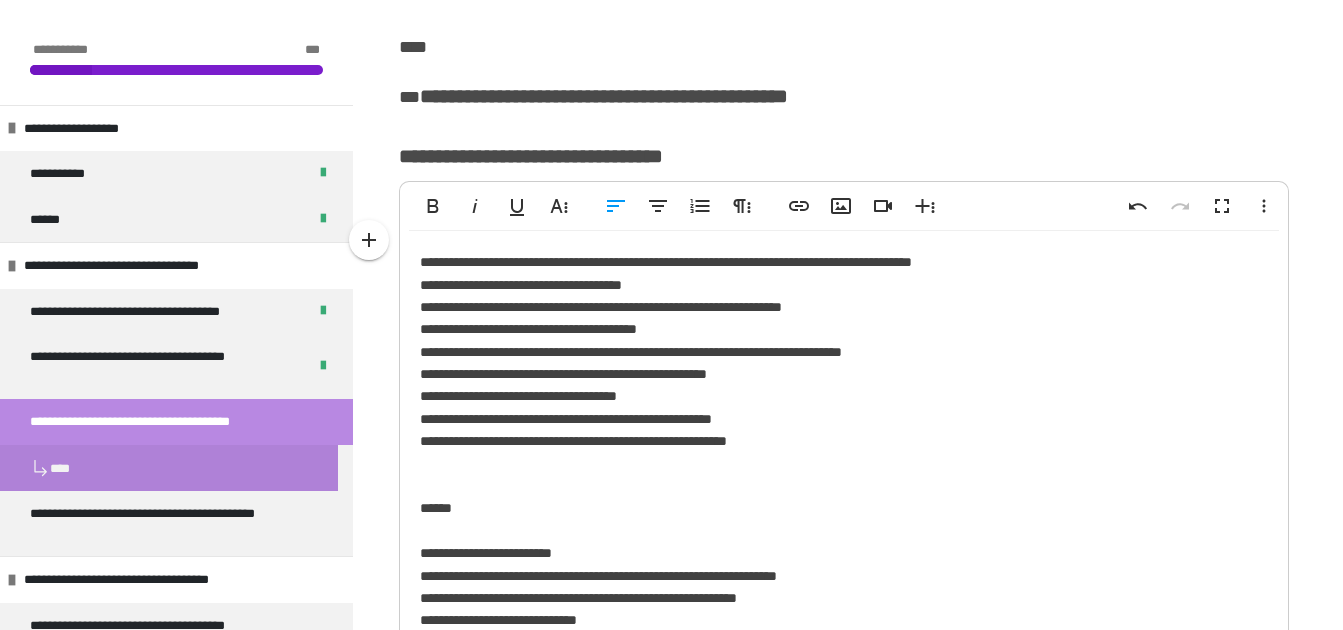 scroll, scrollTop: 173, scrollLeft: 0, axis: vertical 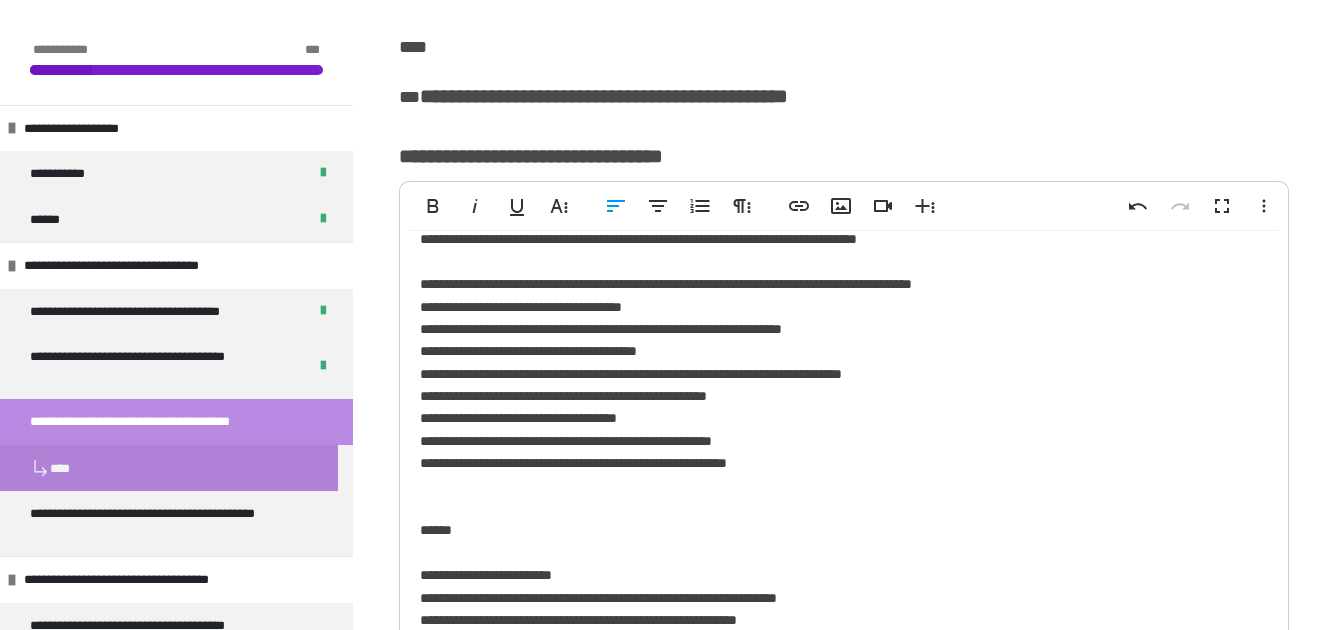 click on "**********" at bounding box center (836, 534) 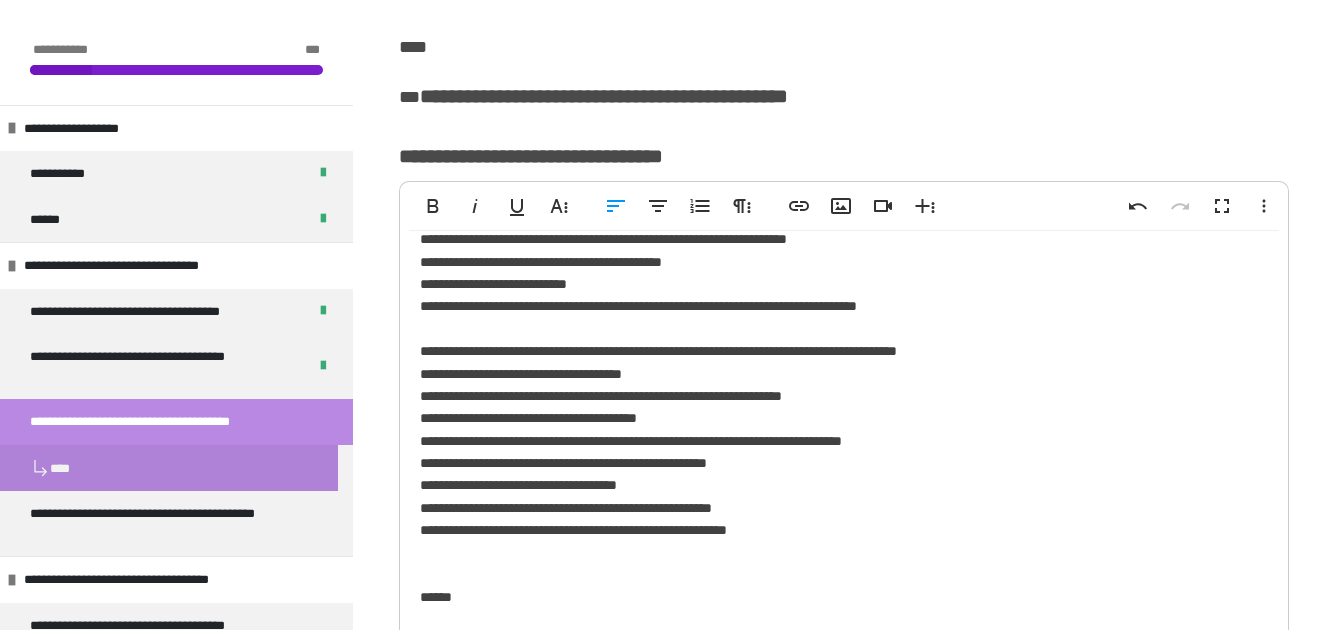 scroll, scrollTop: 83, scrollLeft: 0, axis: vertical 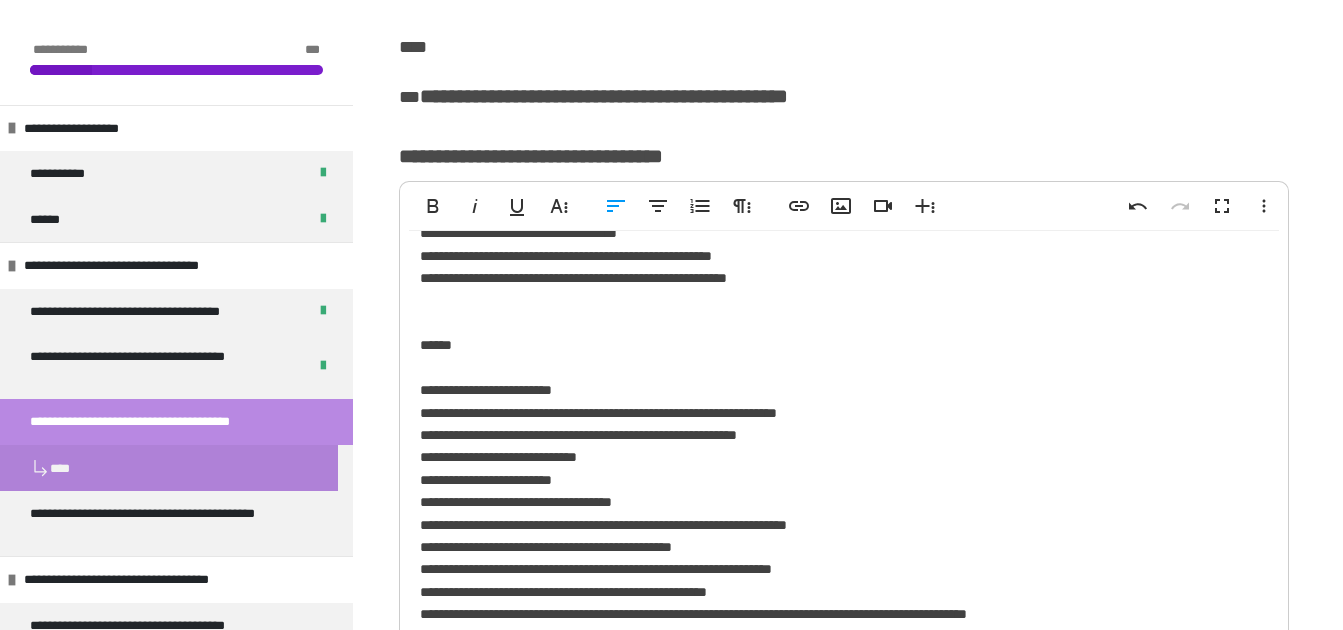 click on "**********" at bounding box center (836, 349) 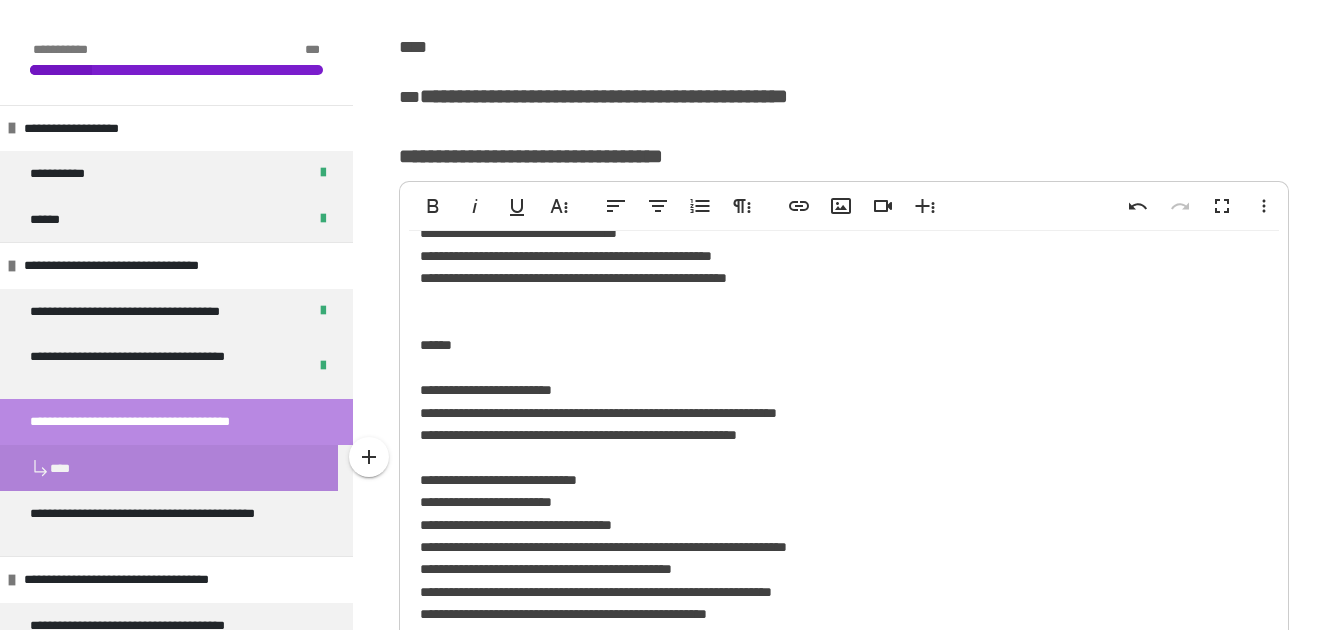click on "**********" at bounding box center (836, 360) 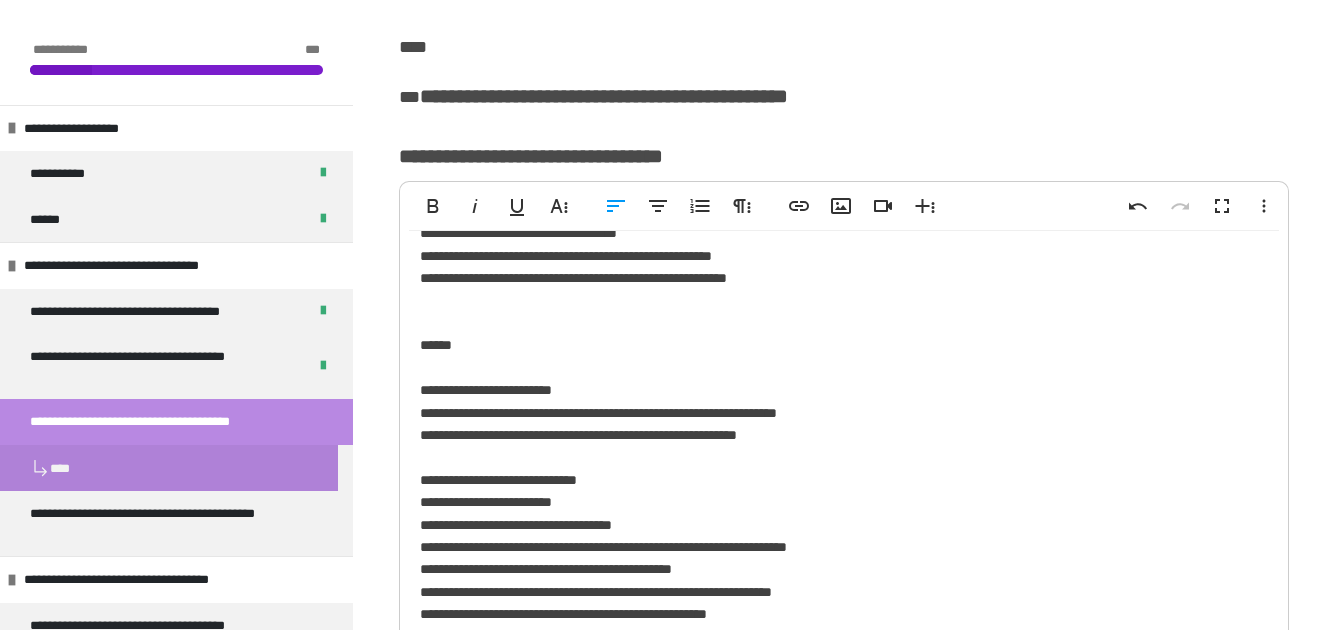 click on "**********" at bounding box center (836, 360) 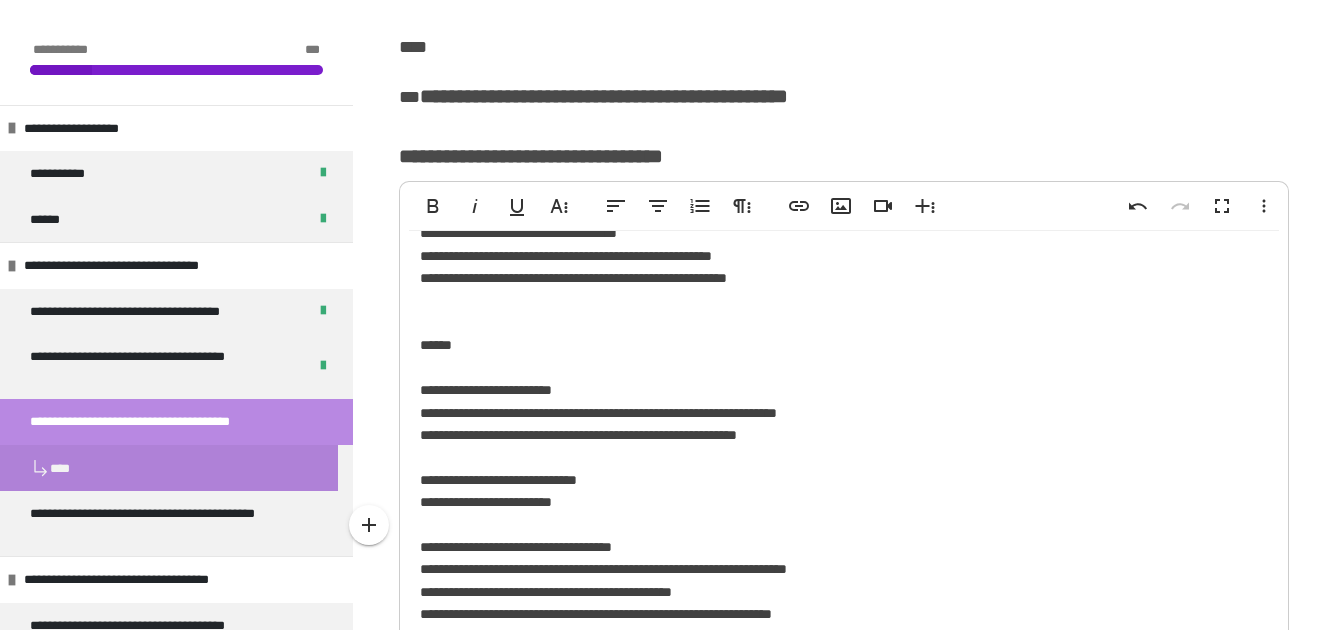 click on "**********" at bounding box center (836, 371) 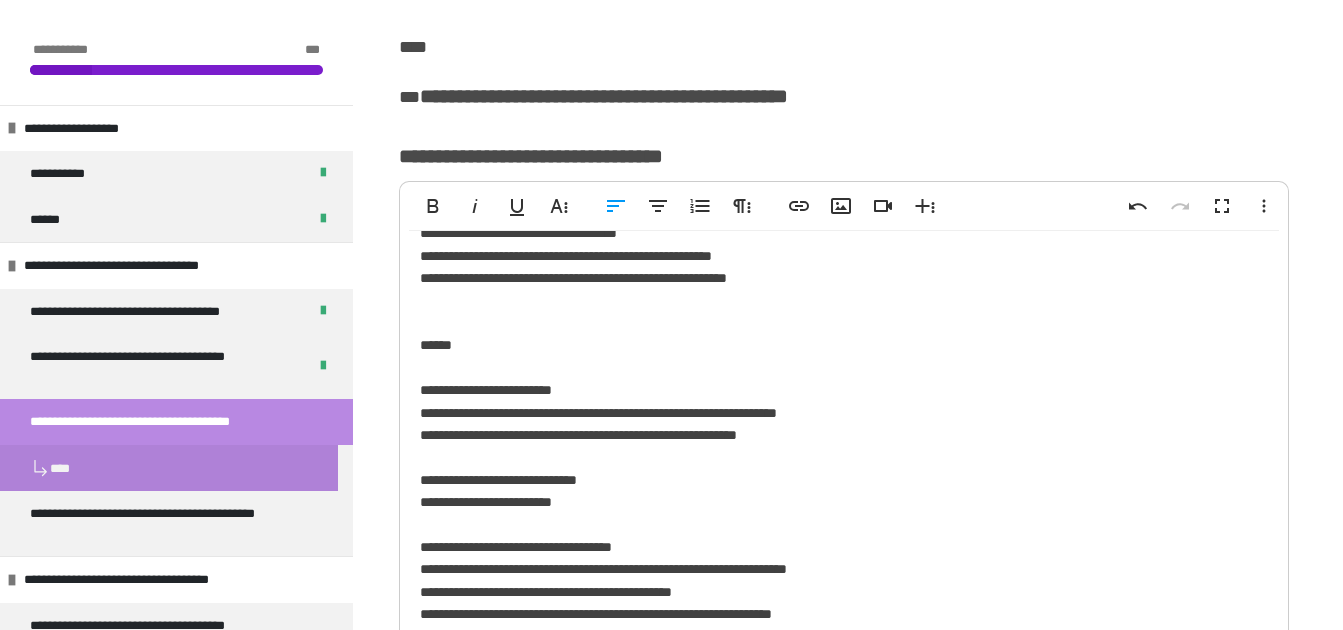 click on "**********" at bounding box center [836, 371] 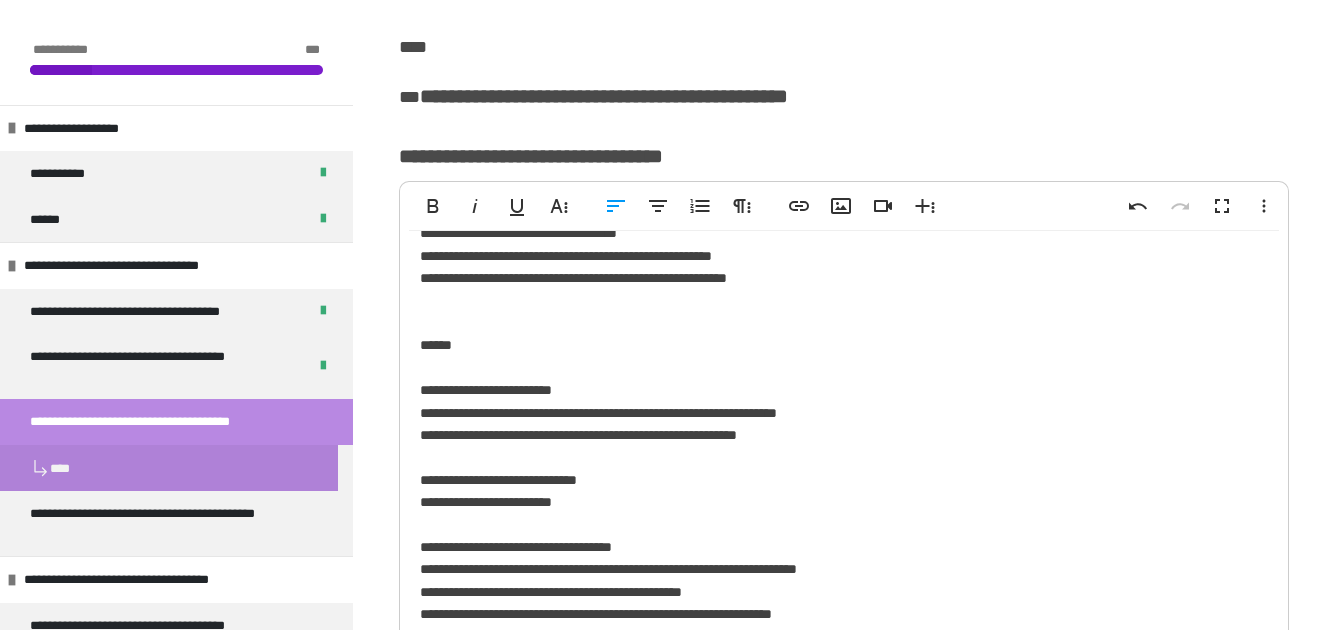 click on "**********" at bounding box center (836, 371) 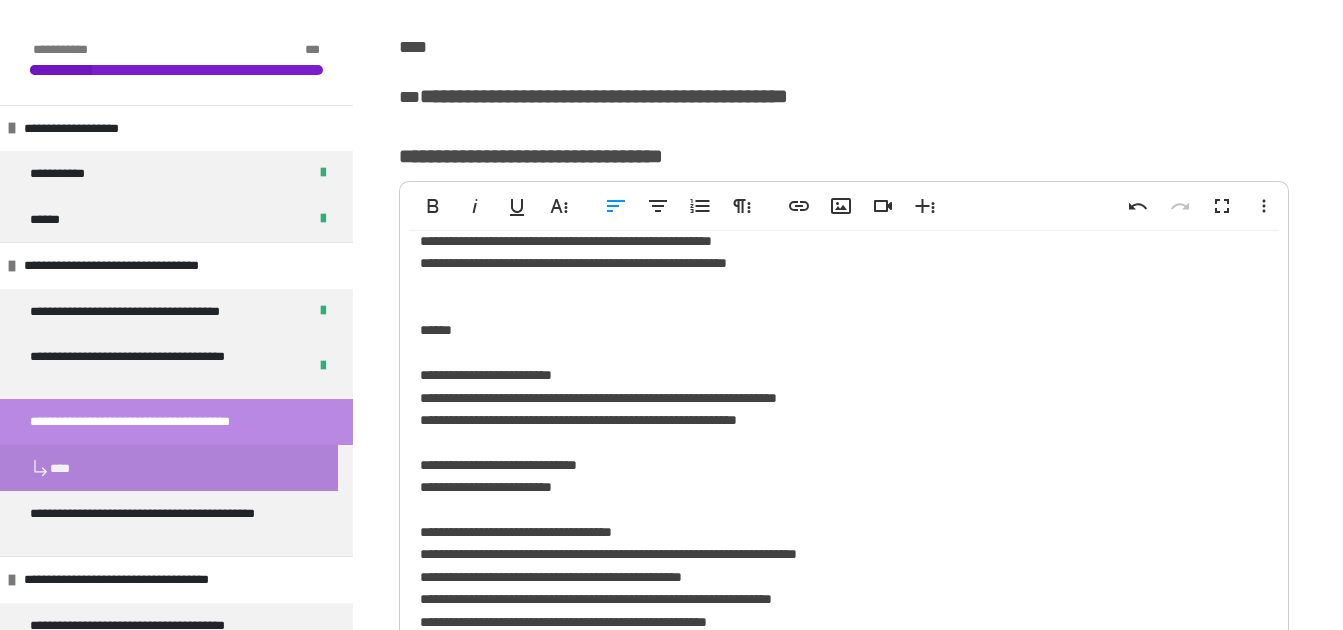 click on "**********" at bounding box center [836, 356] 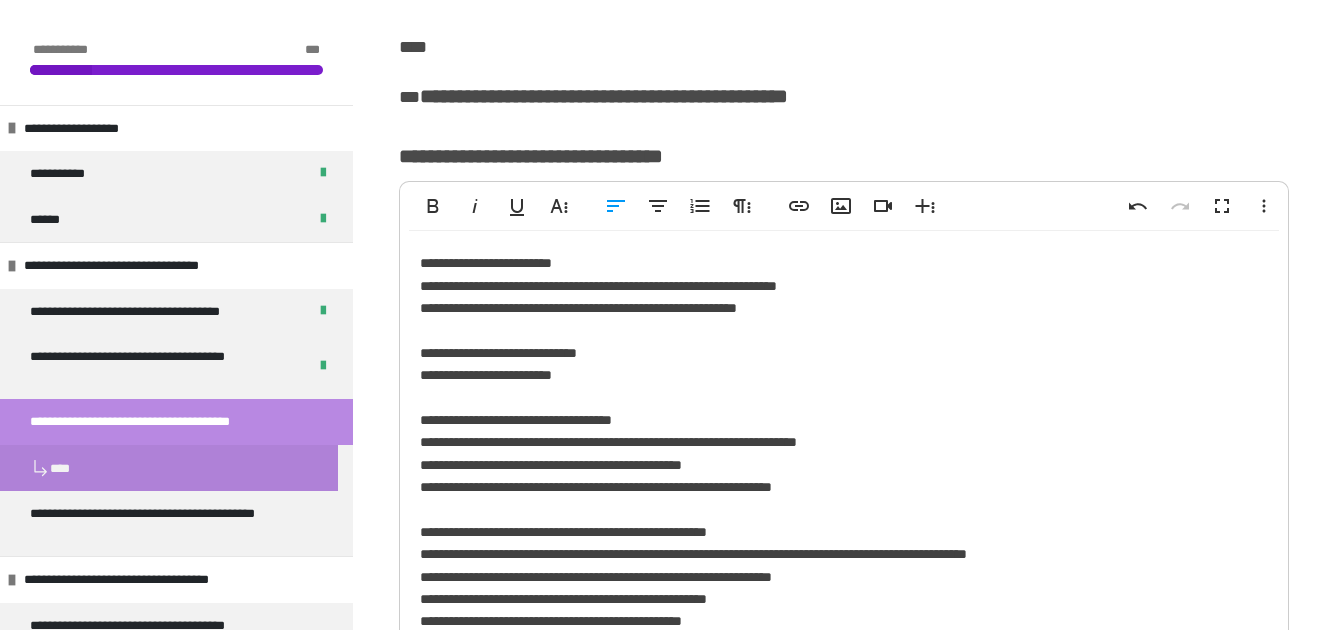 scroll, scrollTop: 507, scrollLeft: 0, axis: vertical 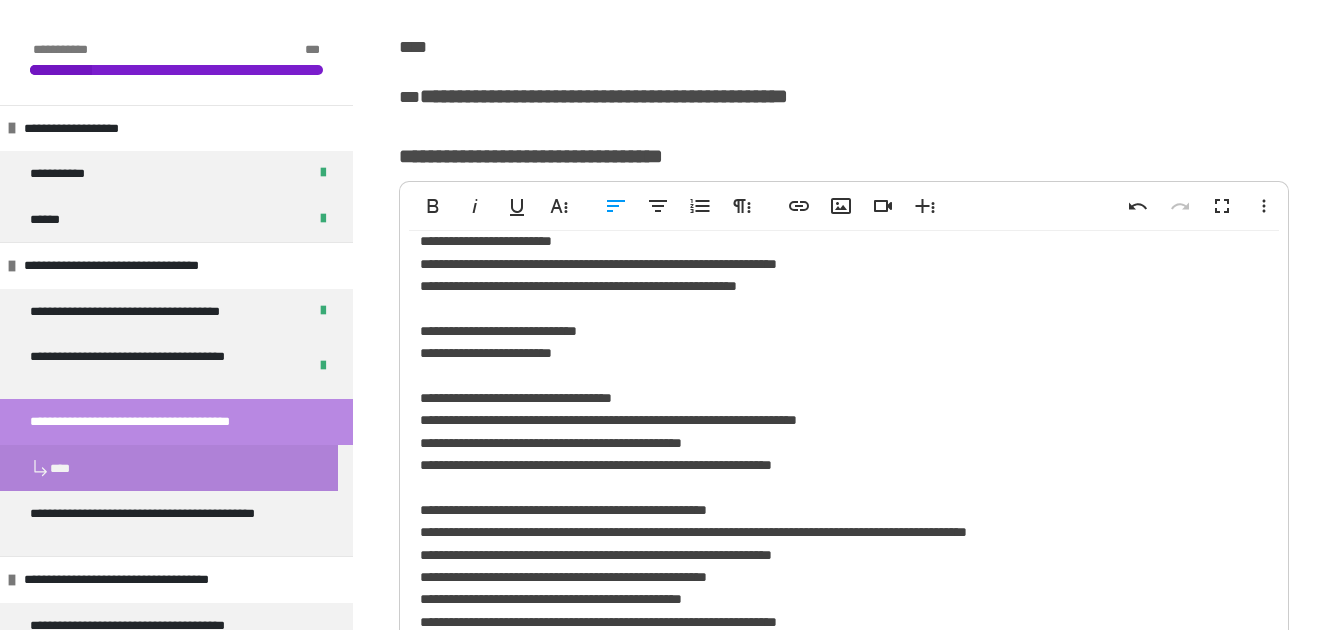 click on "**********" at bounding box center (836, 233) 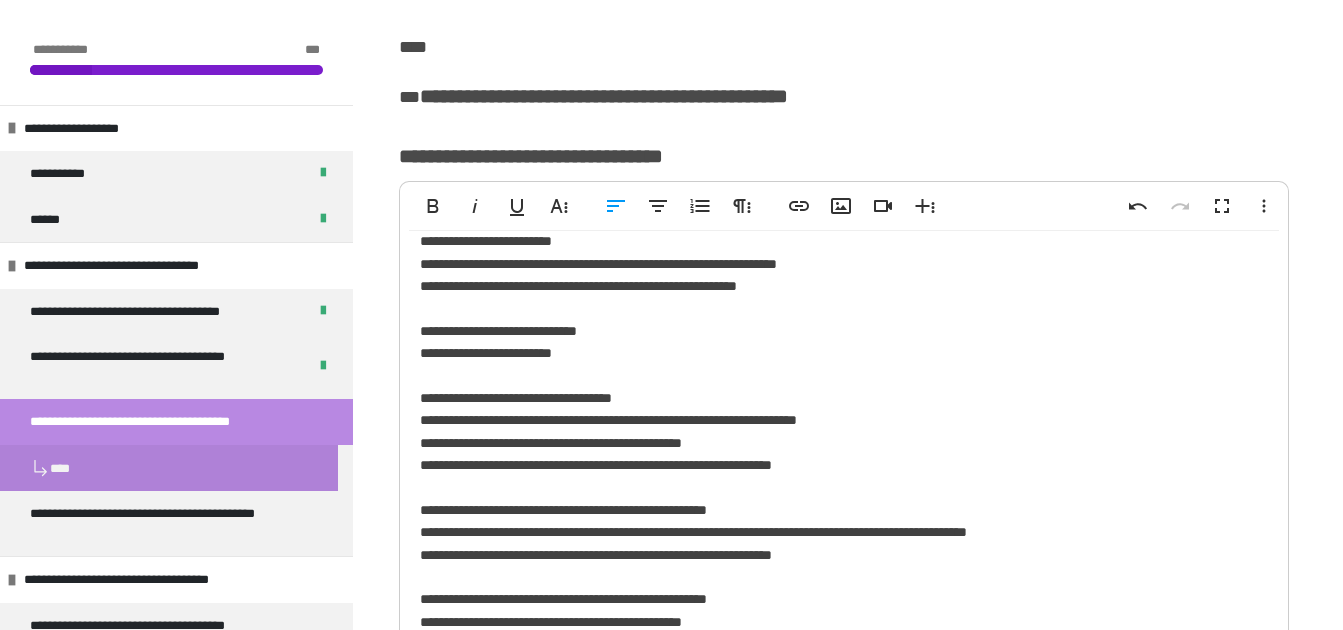 scroll, scrollTop: 642, scrollLeft: 0, axis: vertical 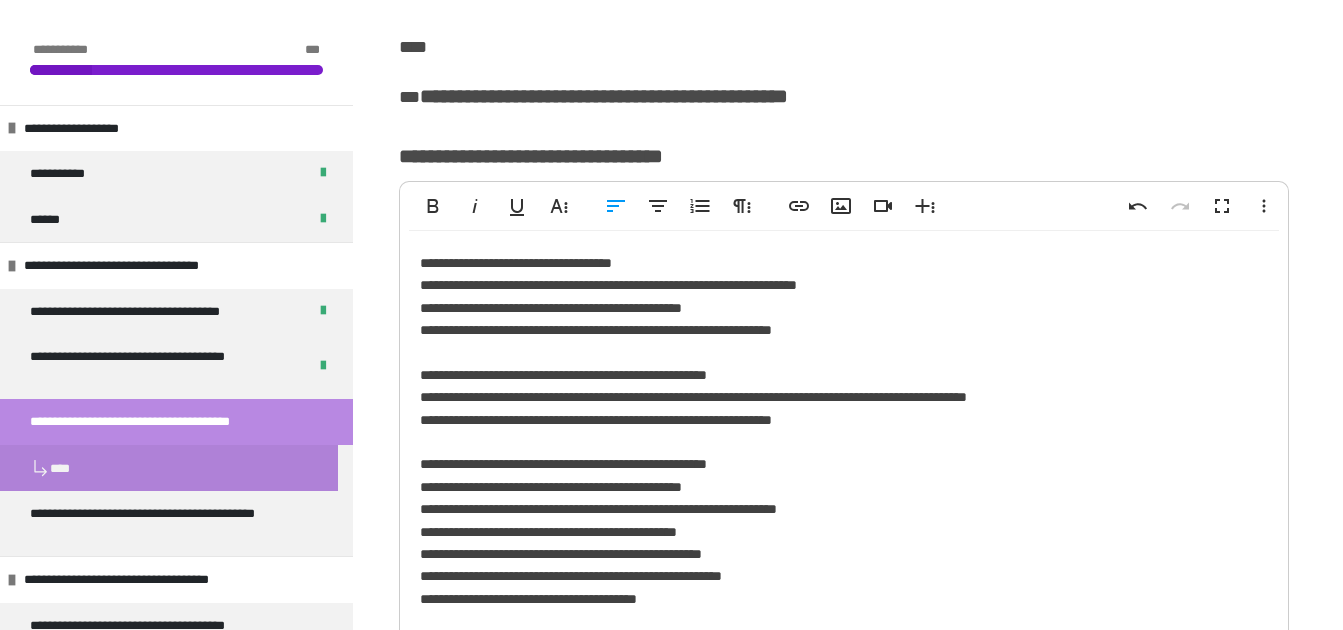 click on "**********" at bounding box center [836, 109] 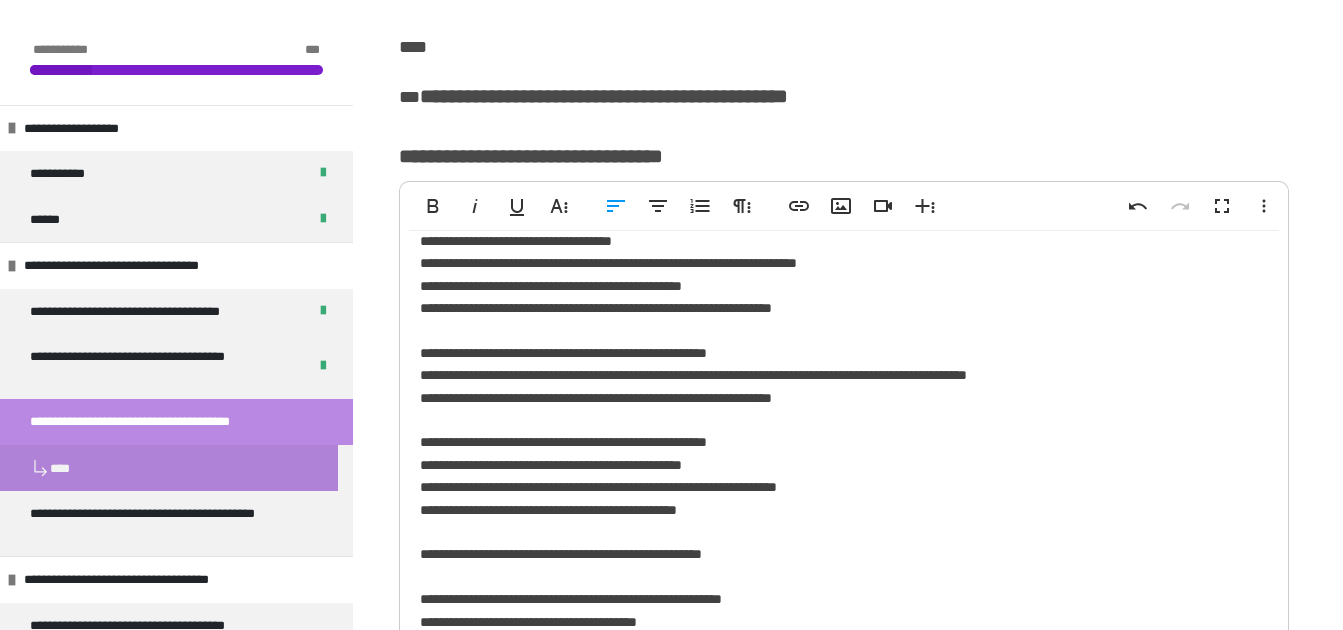 scroll, scrollTop: 689, scrollLeft: 0, axis: vertical 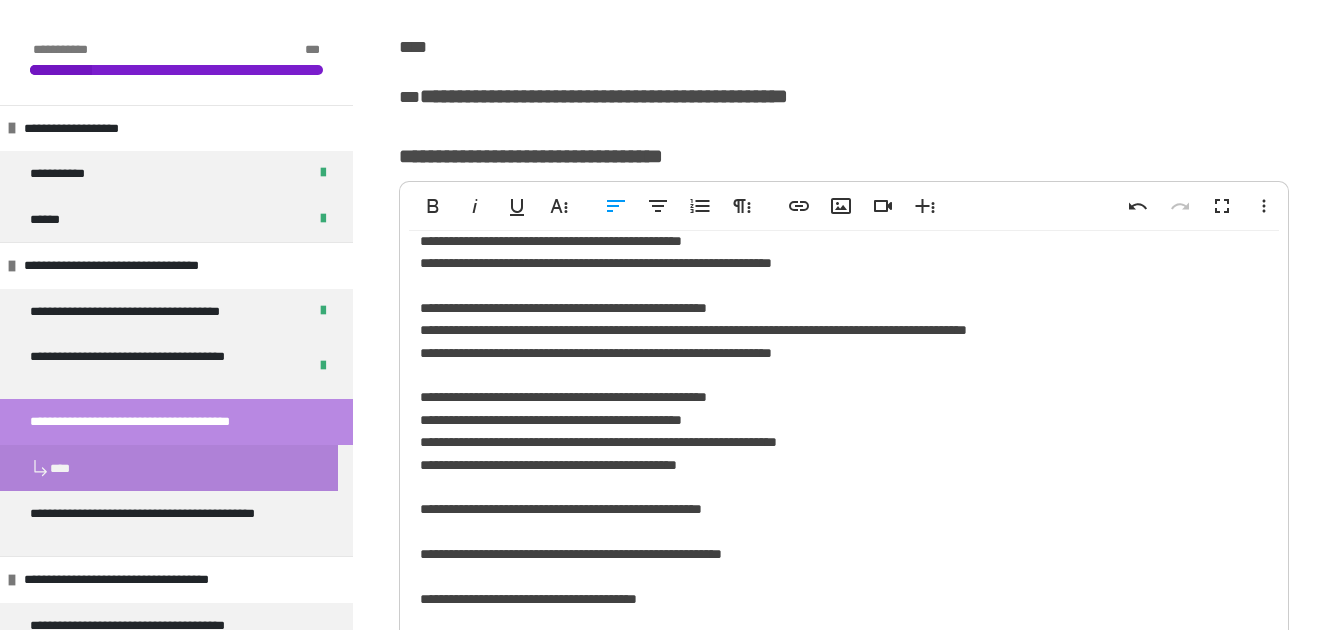 click on "**********" at bounding box center [836, 76] 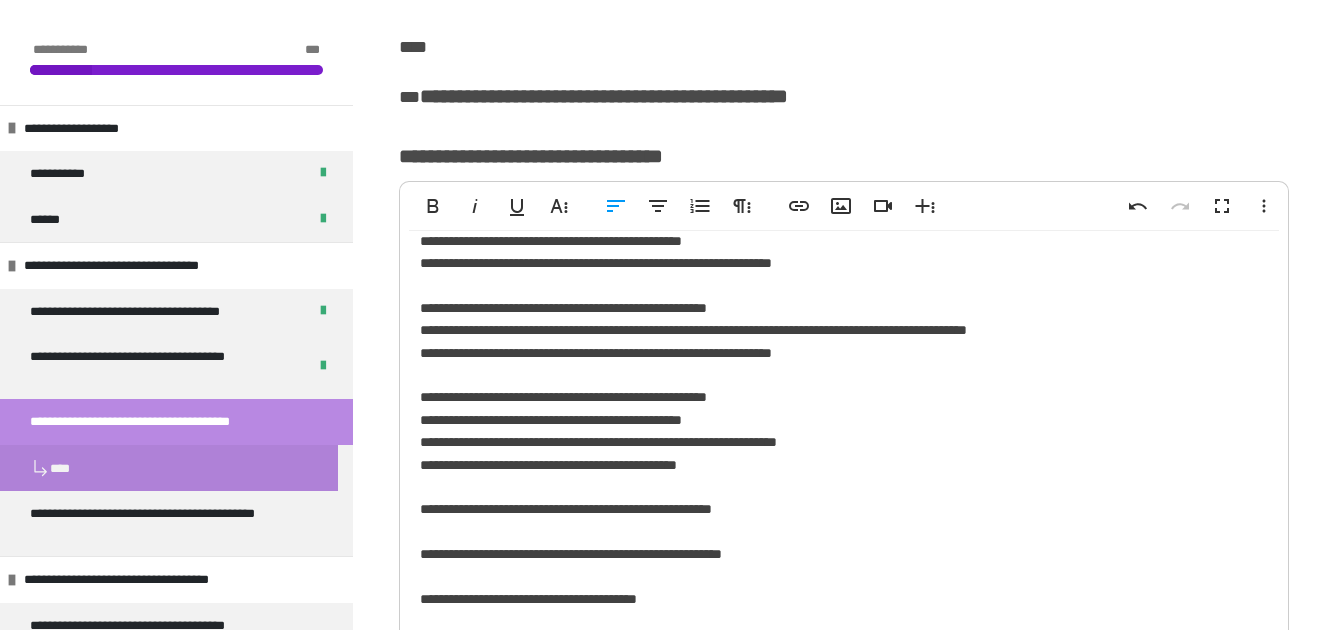 click on "**********" at bounding box center (836, 76) 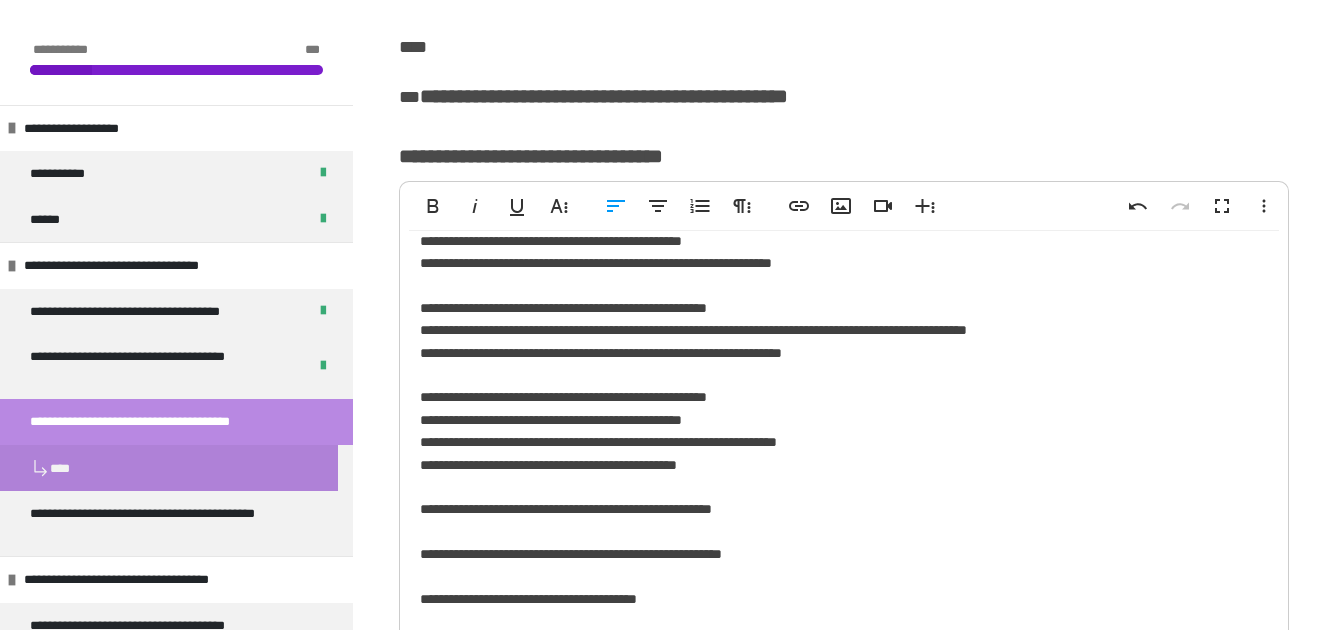 click on "**********" at bounding box center (836, 76) 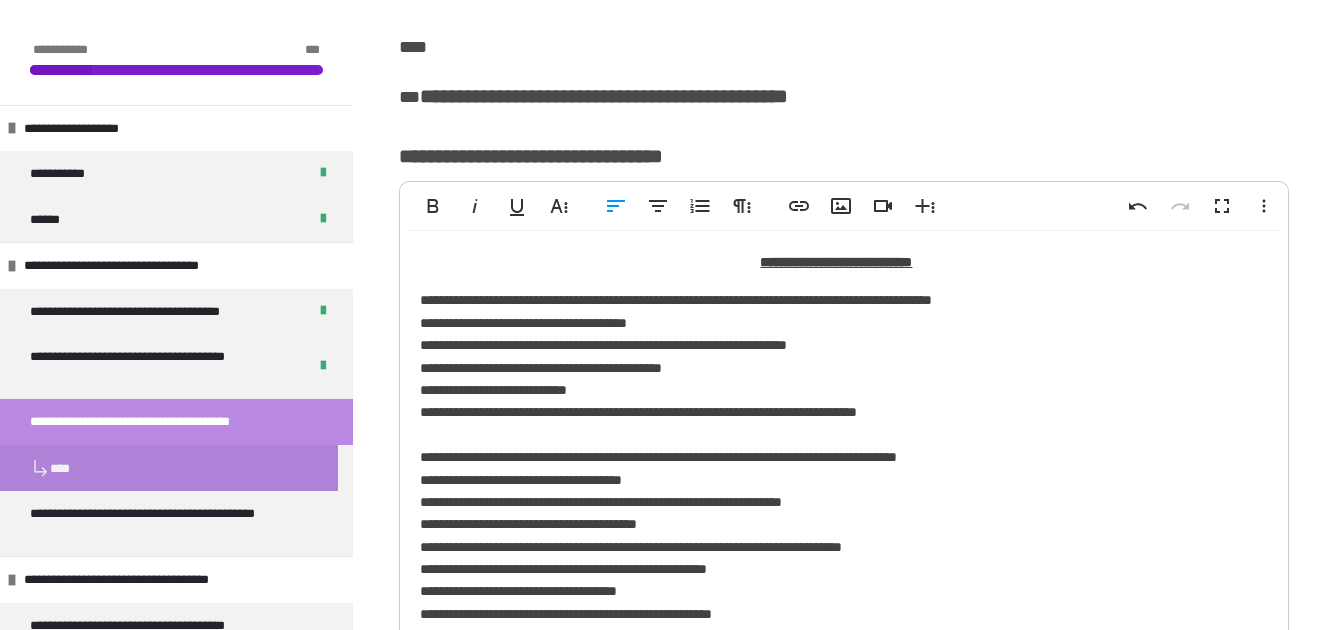 scroll, scrollTop: 709, scrollLeft: 0, axis: vertical 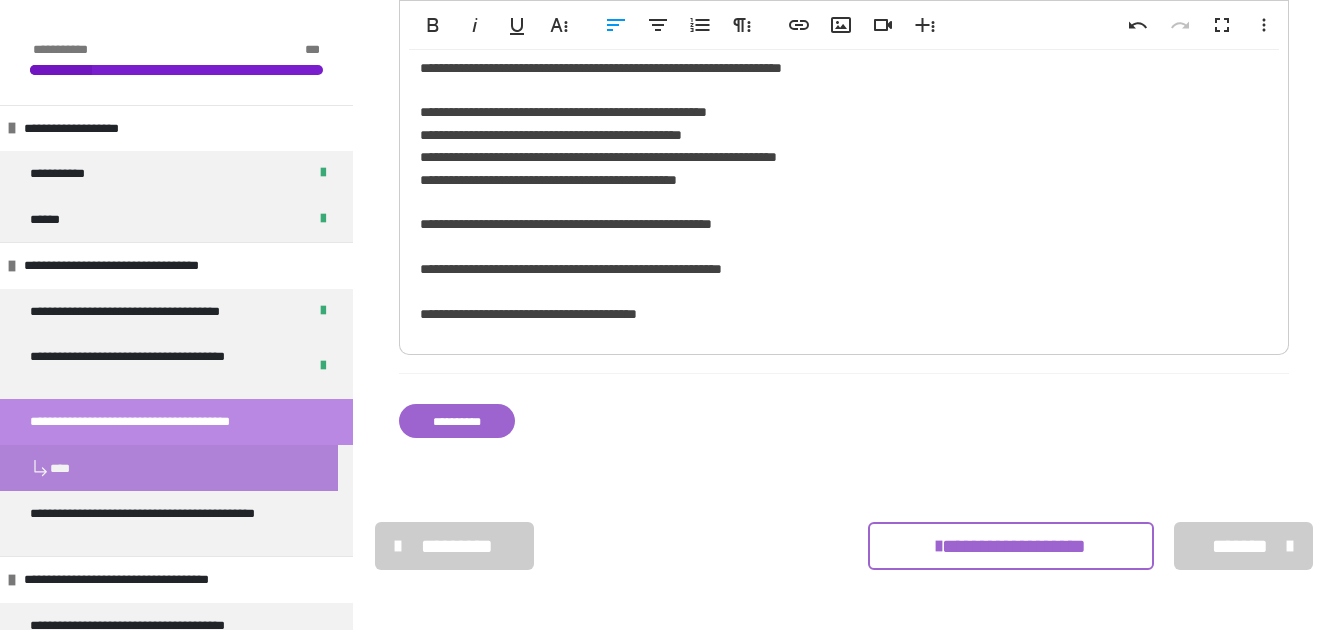 click on "**********" at bounding box center (457, 421) 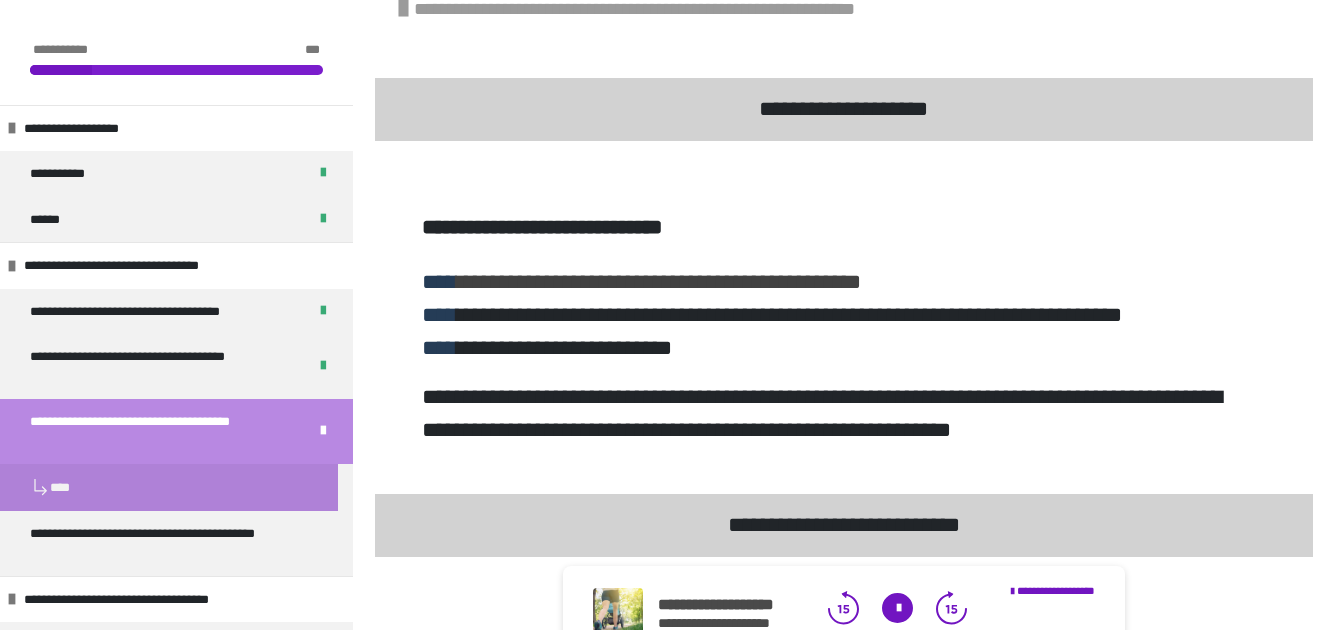 scroll, scrollTop: 585, scrollLeft: 0, axis: vertical 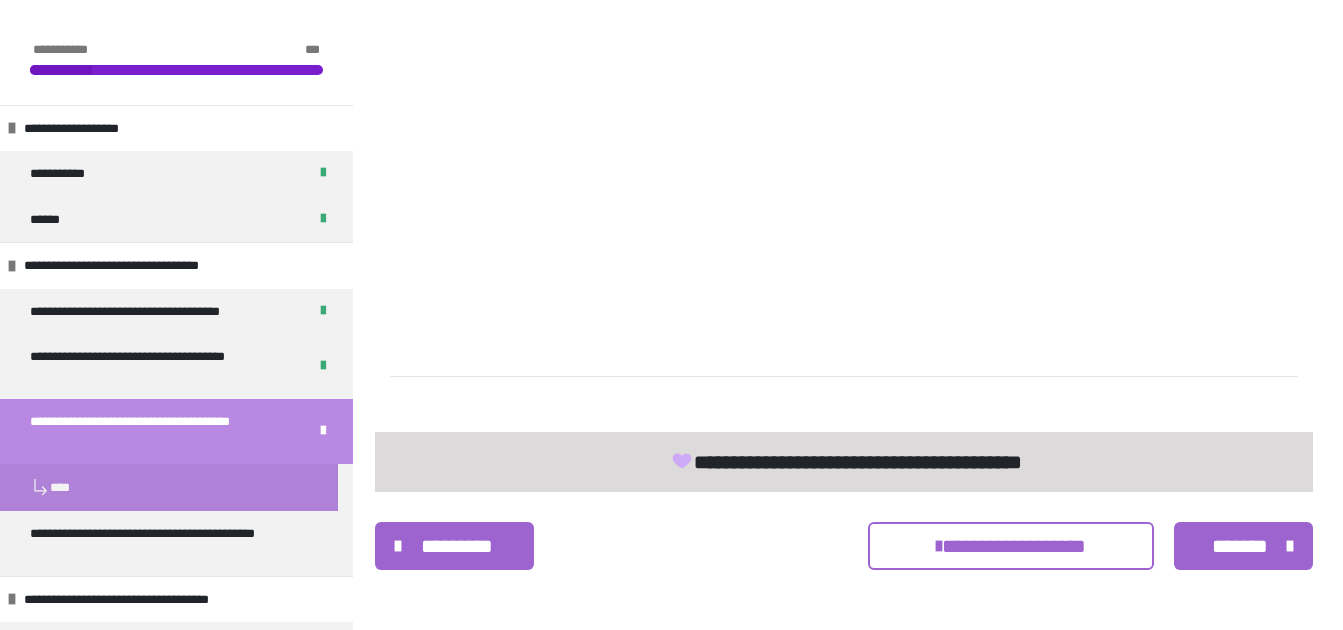 click on "*******" at bounding box center [1240, 546] 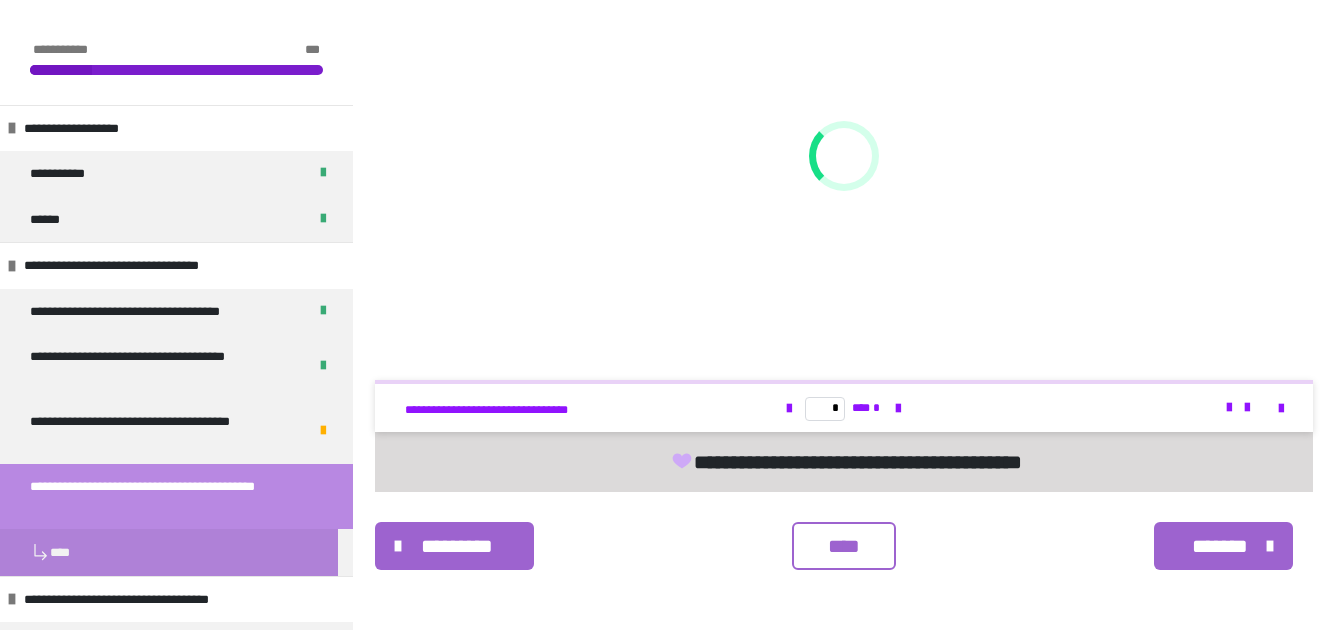 scroll, scrollTop: 773, scrollLeft: 0, axis: vertical 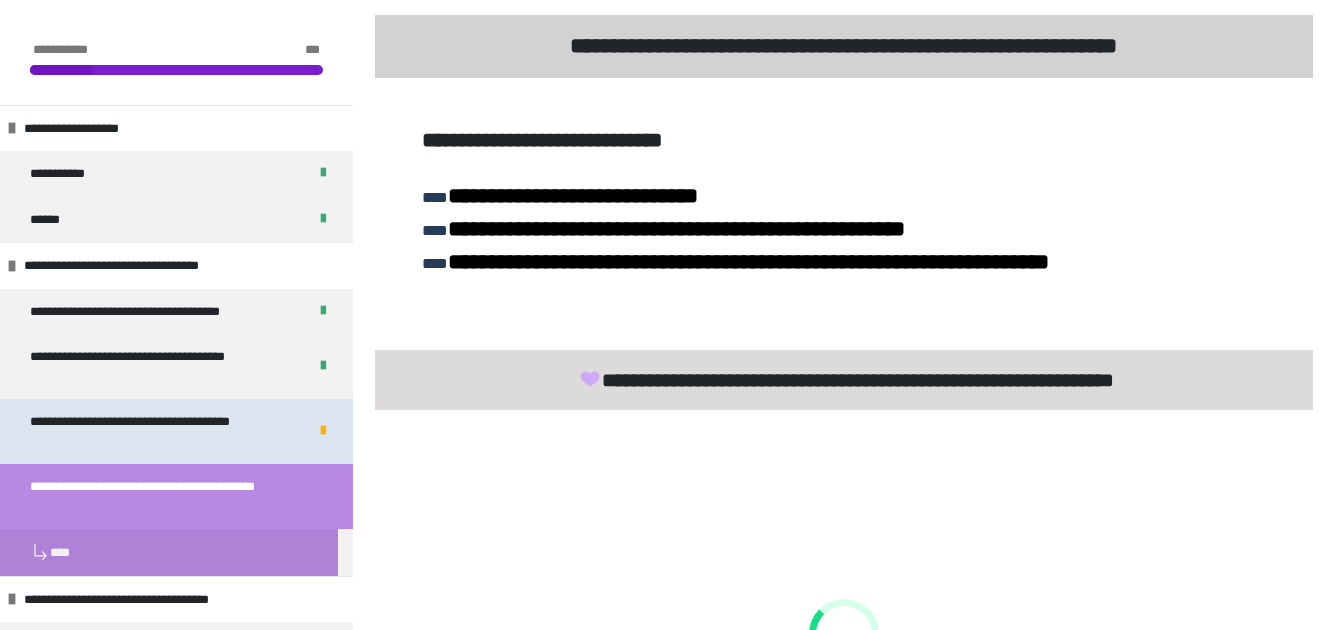 click at bounding box center [323, 431] 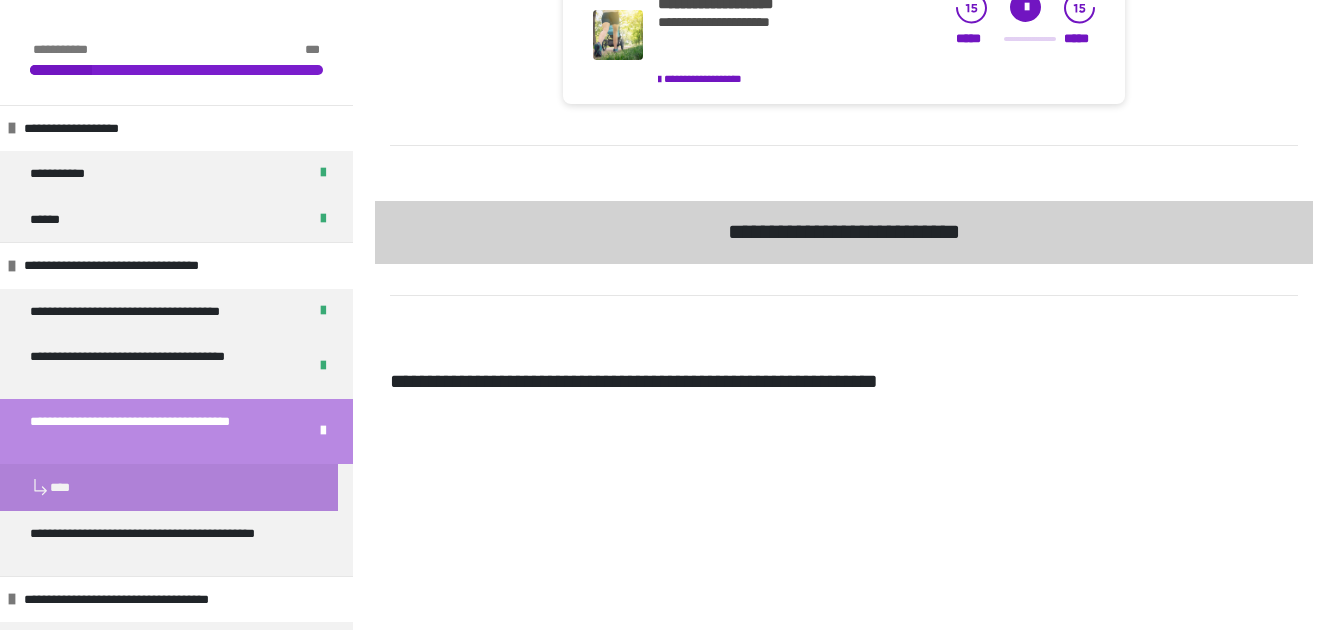 scroll, scrollTop: 1361, scrollLeft: 0, axis: vertical 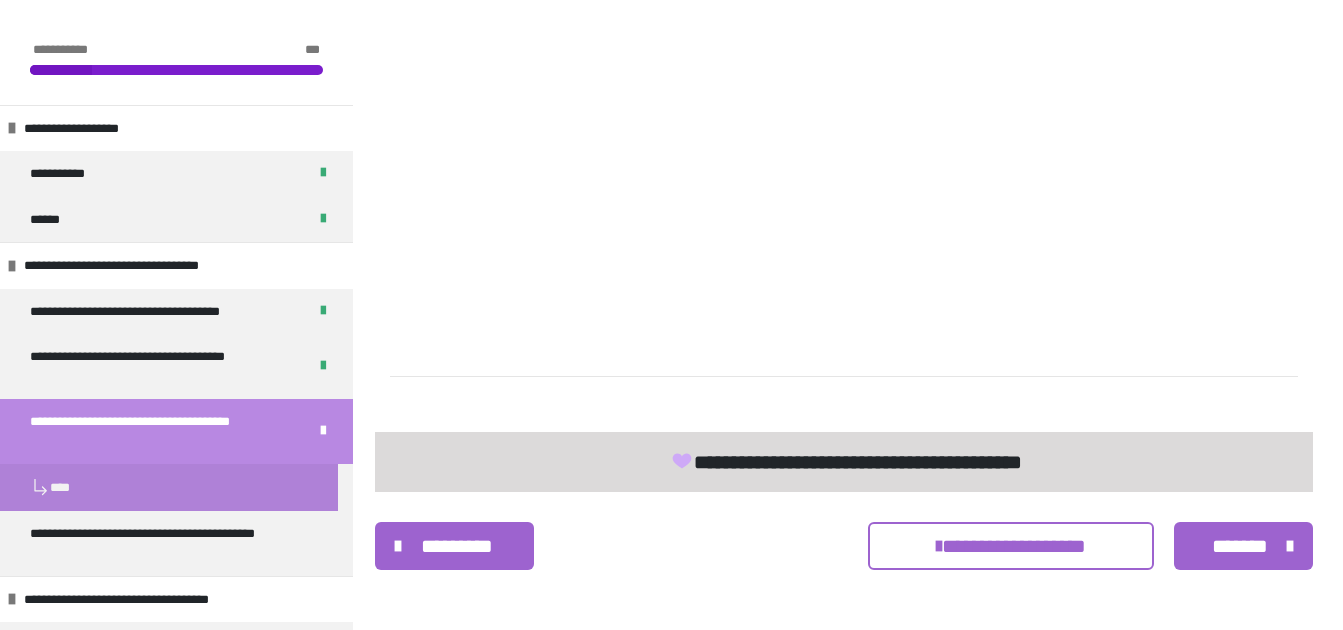 click on "*******" at bounding box center [1240, 546] 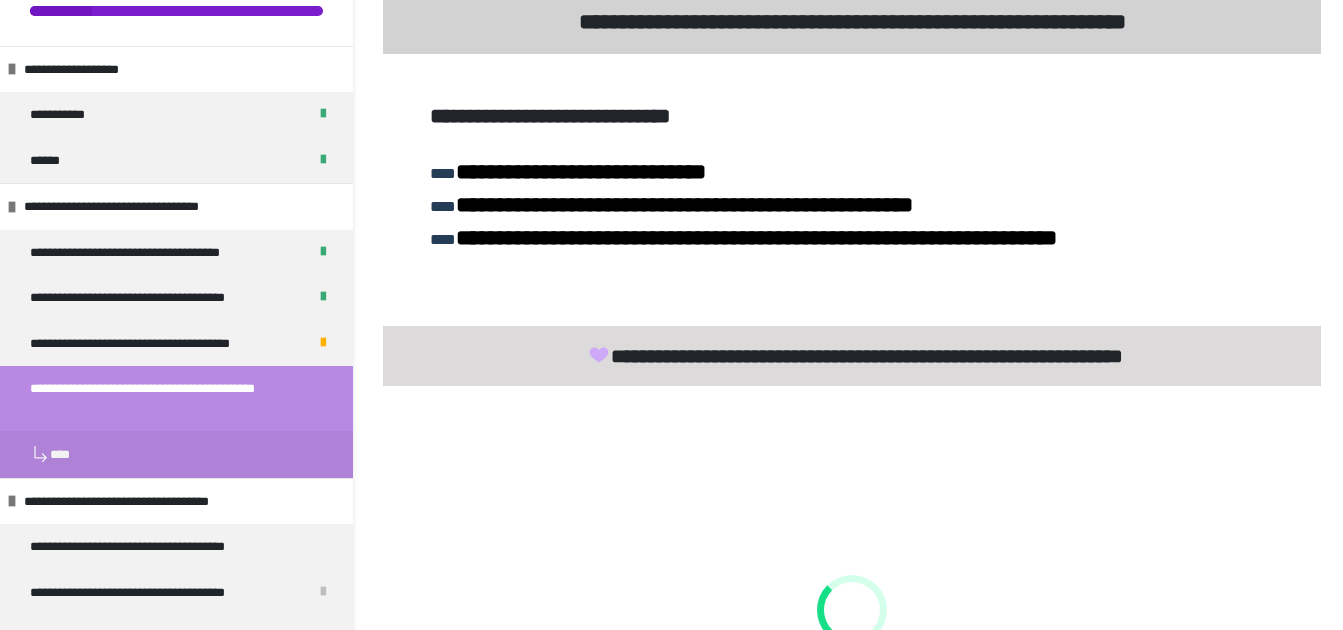 scroll, scrollTop: 0, scrollLeft: 0, axis: both 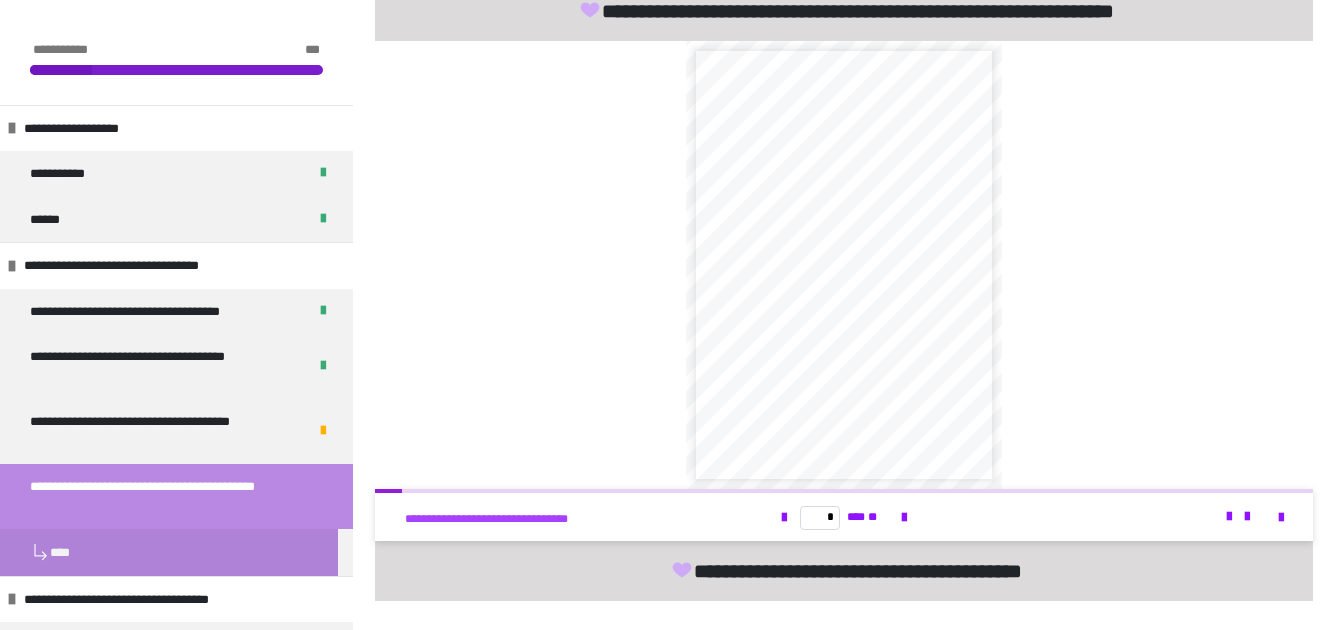 click on "**********" at bounding box center [510, 519] 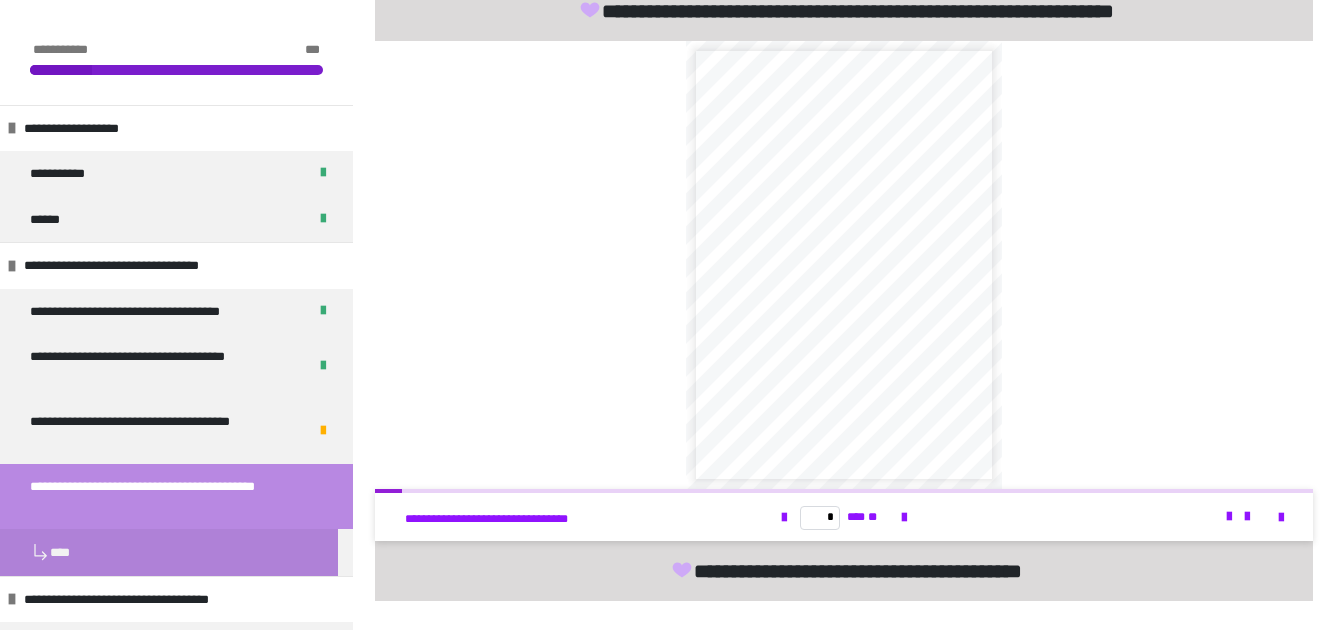 scroll, scrollTop: 773, scrollLeft: 0, axis: vertical 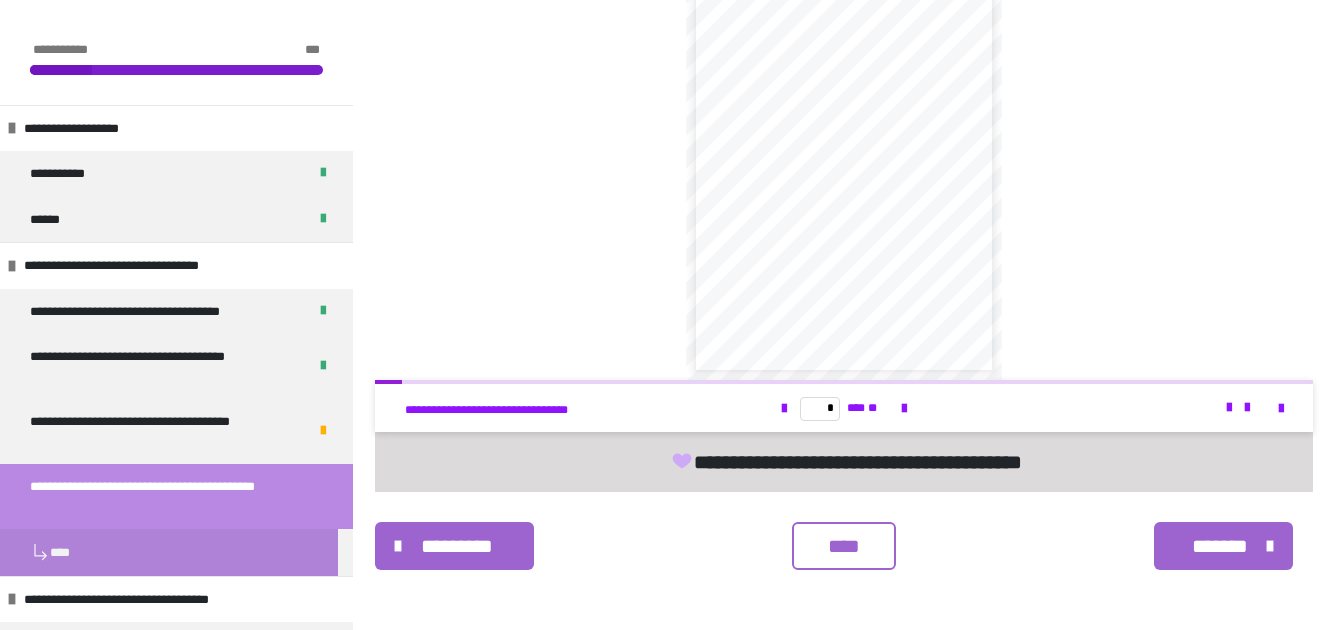 click on "****" at bounding box center [844, 546] 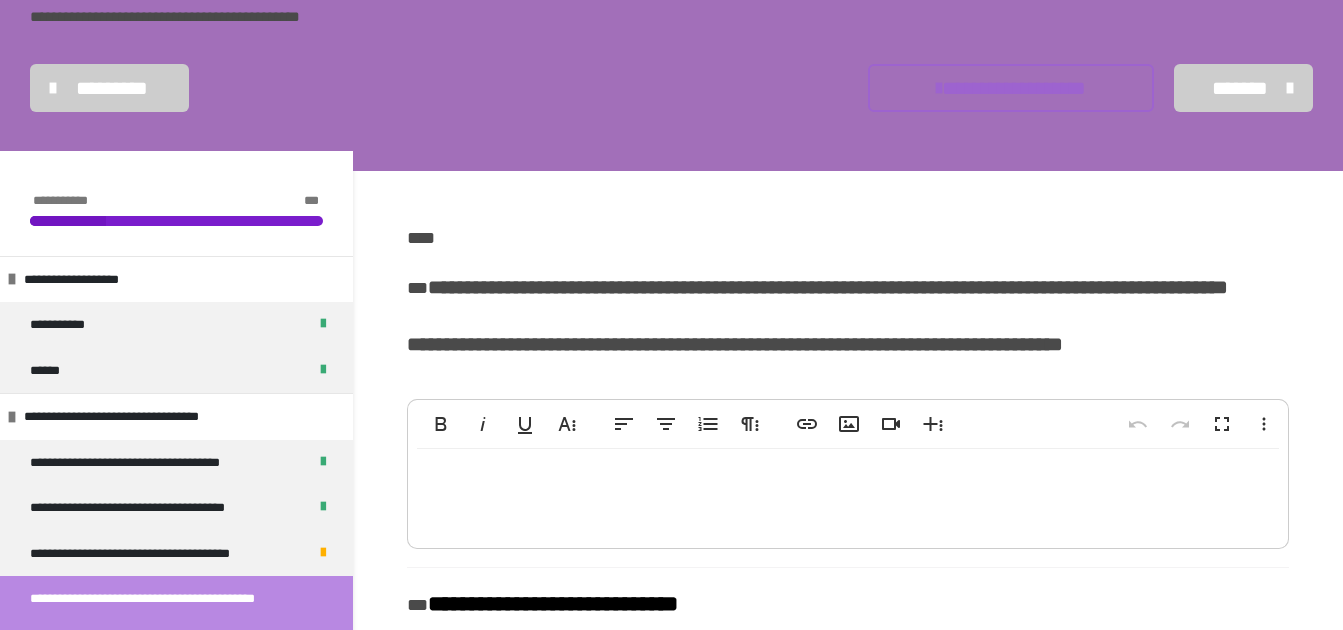scroll, scrollTop: 0, scrollLeft: 0, axis: both 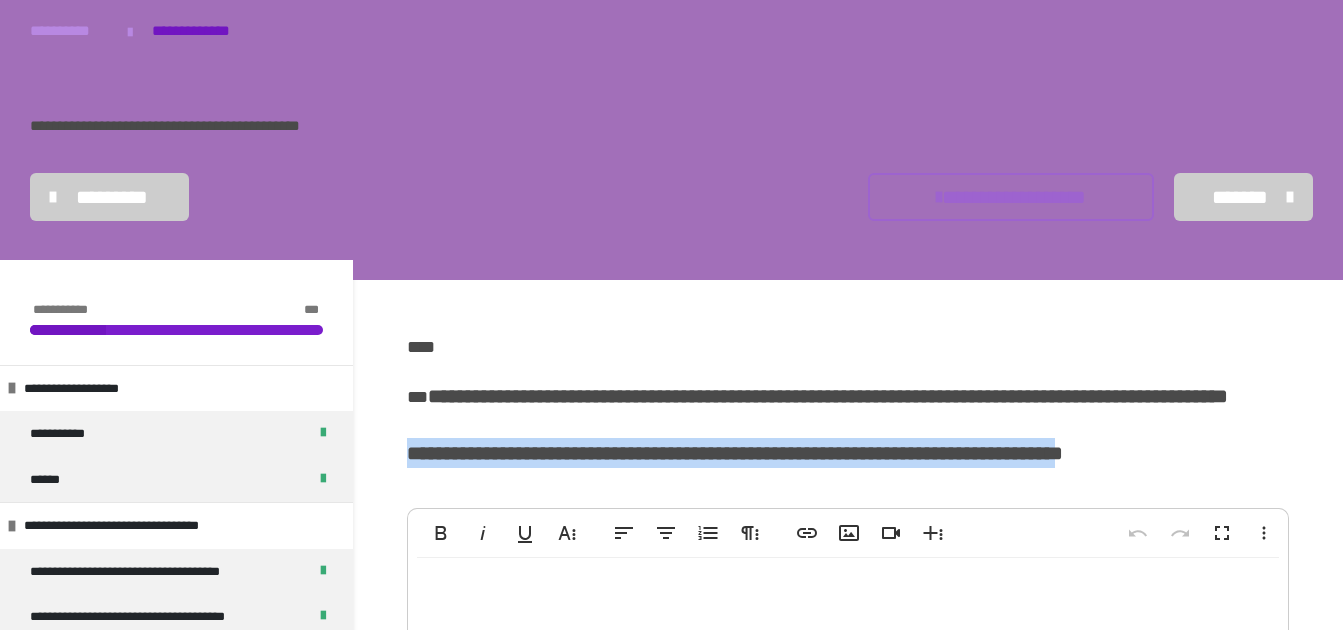 drag, startPoint x: 407, startPoint y: 481, endPoint x: 1268, endPoint y: 468, distance: 861.09814 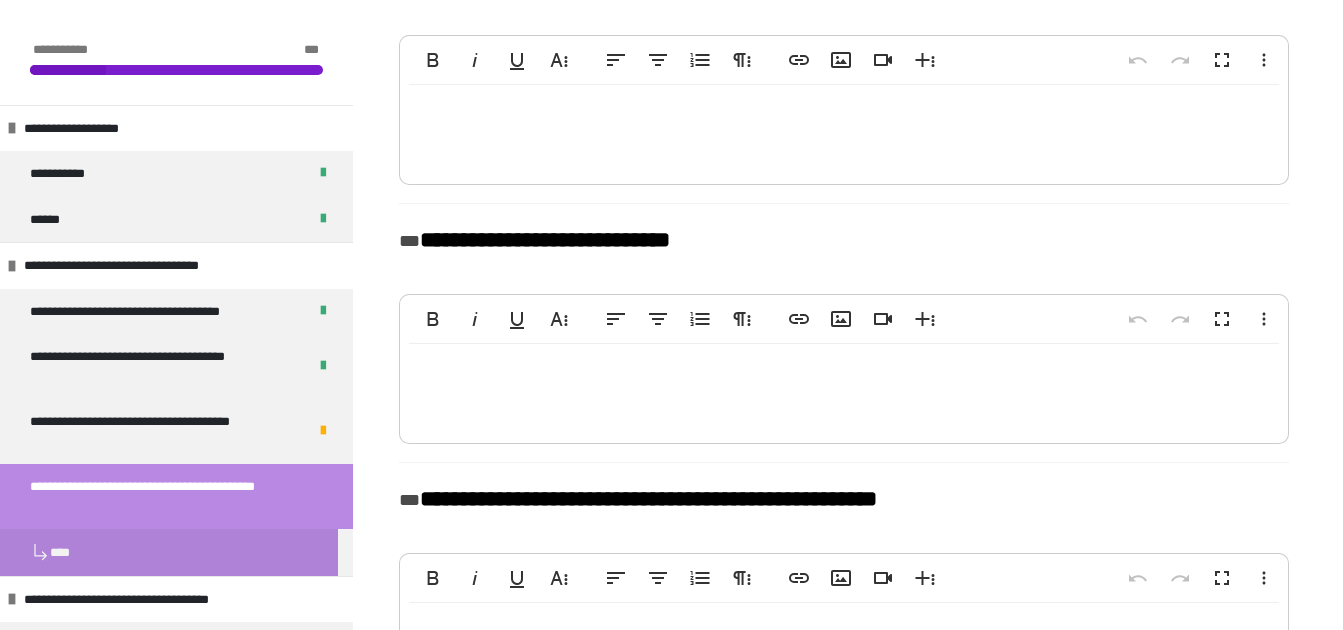 scroll, scrollTop: 499, scrollLeft: 0, axis: vertical 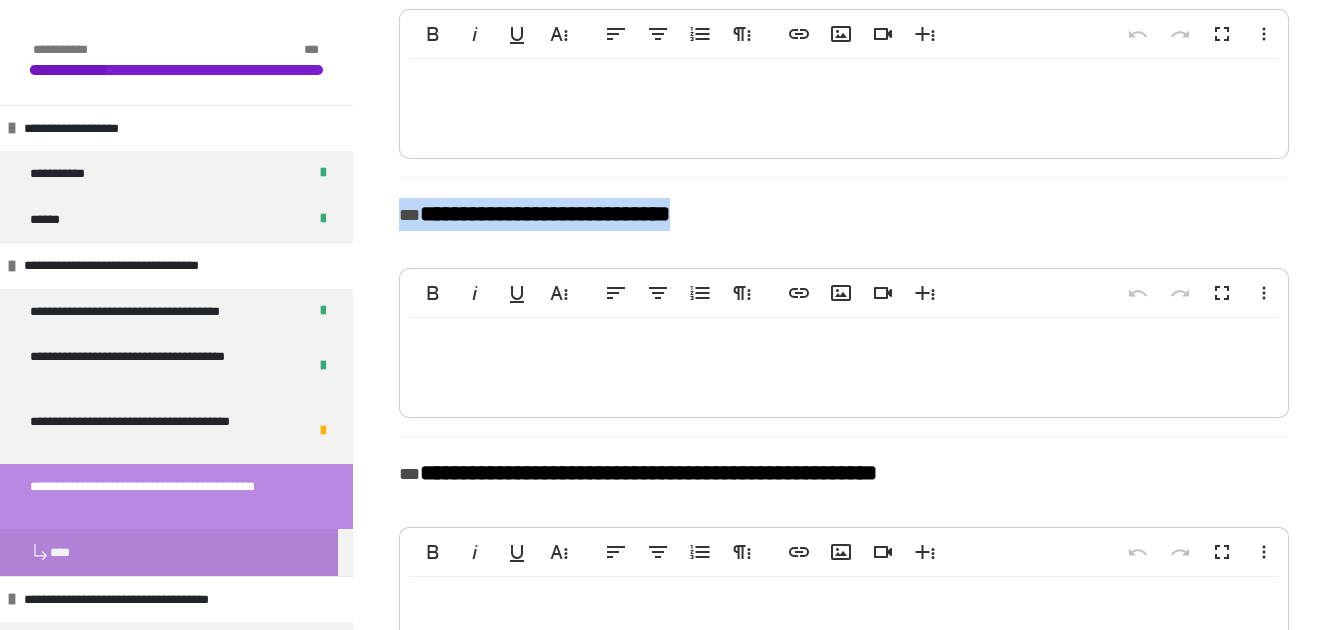 drag, startPoint x: 721, startPoint y: 206, endPoint x: 402, endPoint y: 217, distance: 319.1896 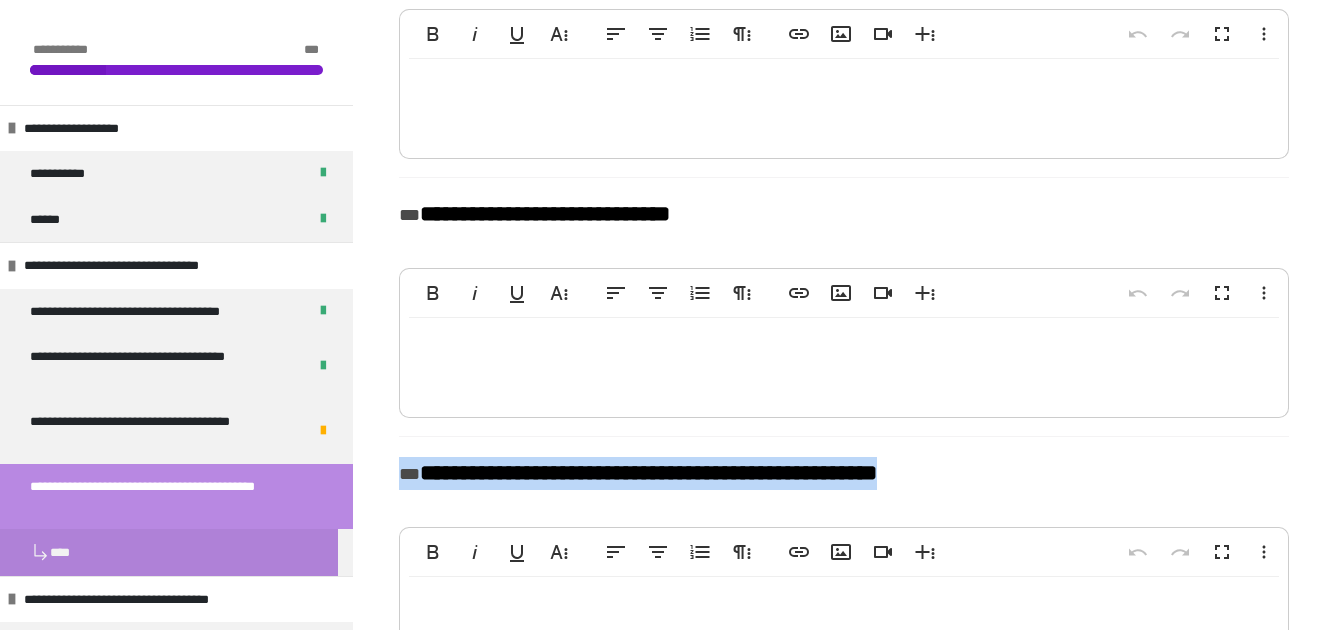 drag, startPoint x: 980, startPoint y: 470, endPoint x: 398, endPoint y: 476, distance: 582.03094 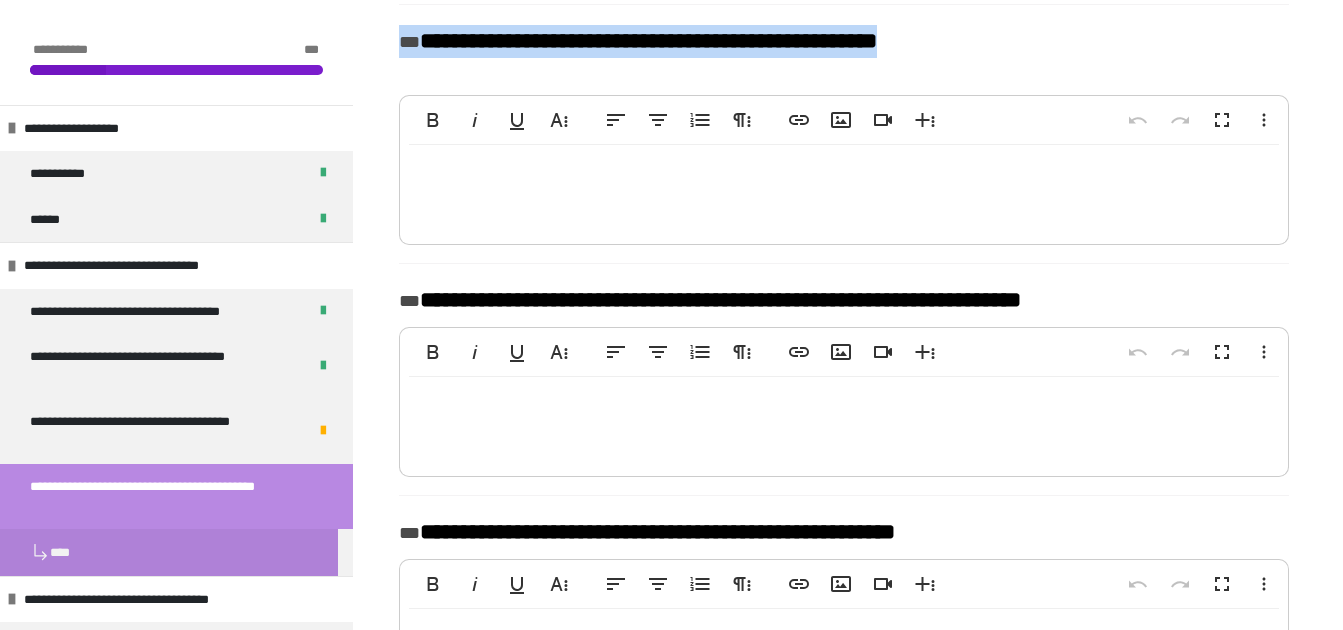 scroll, scrollTop: 934, scrollLeft: 0, axis: vertical 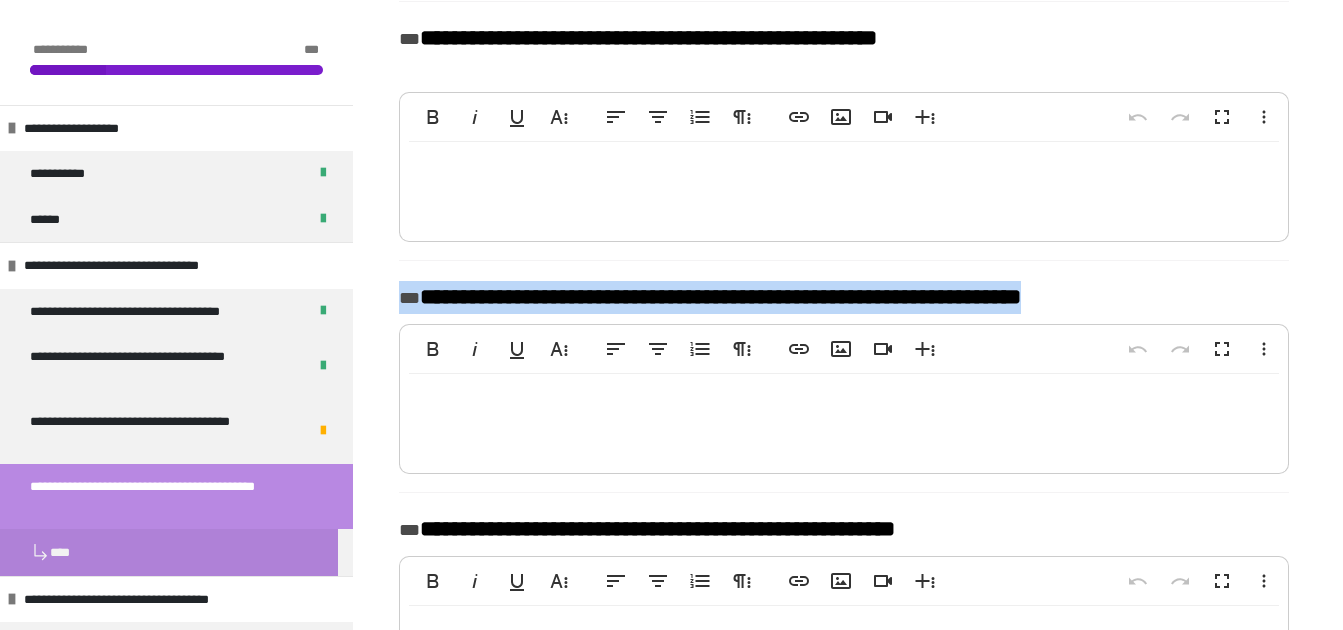 drag, startPoint x: 1144, startPoint y: 299, endPoint x: 401, endPoint y: 301, distance: 743.0027 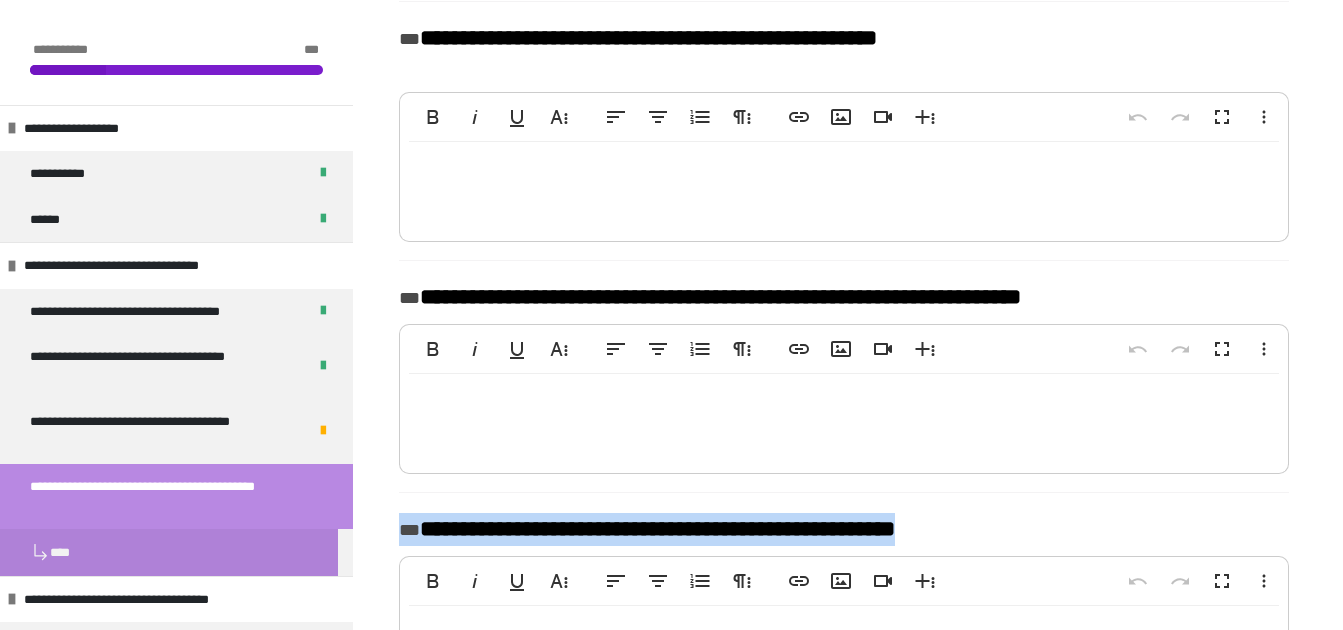 drag, startPoint x: 1008, startPoint y: 521, endPoint x: 391, endPoint y: 534, distance: 617.13696 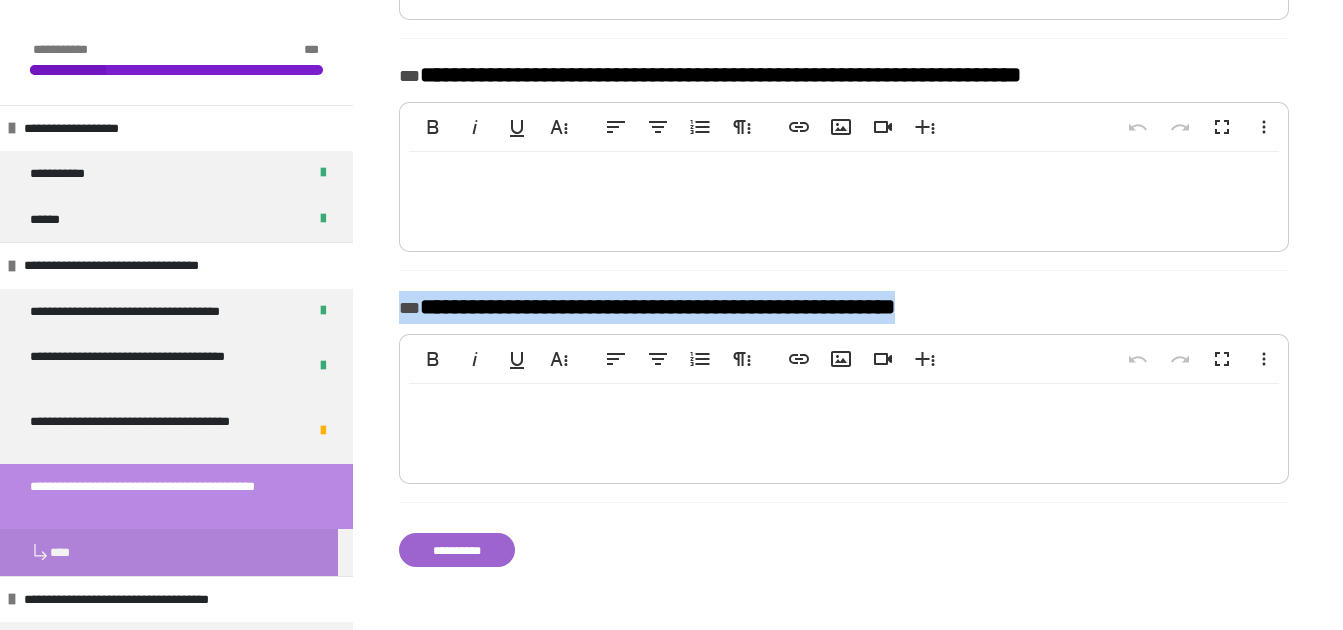 scroll, scrollTop: 1182, scrollLeft: 0, axis: vertical 